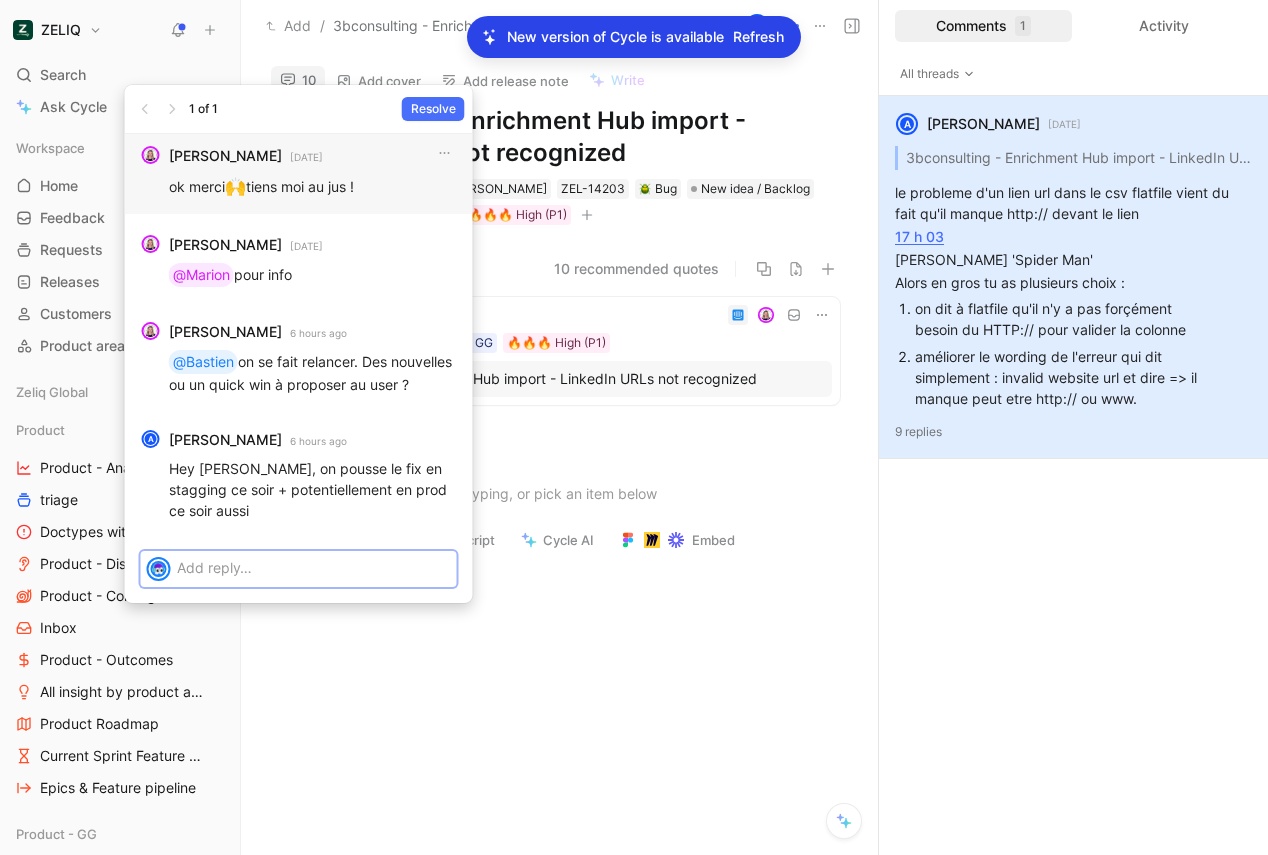 scroll, scrollTop: 0, scrollLeft: 0, axis: both 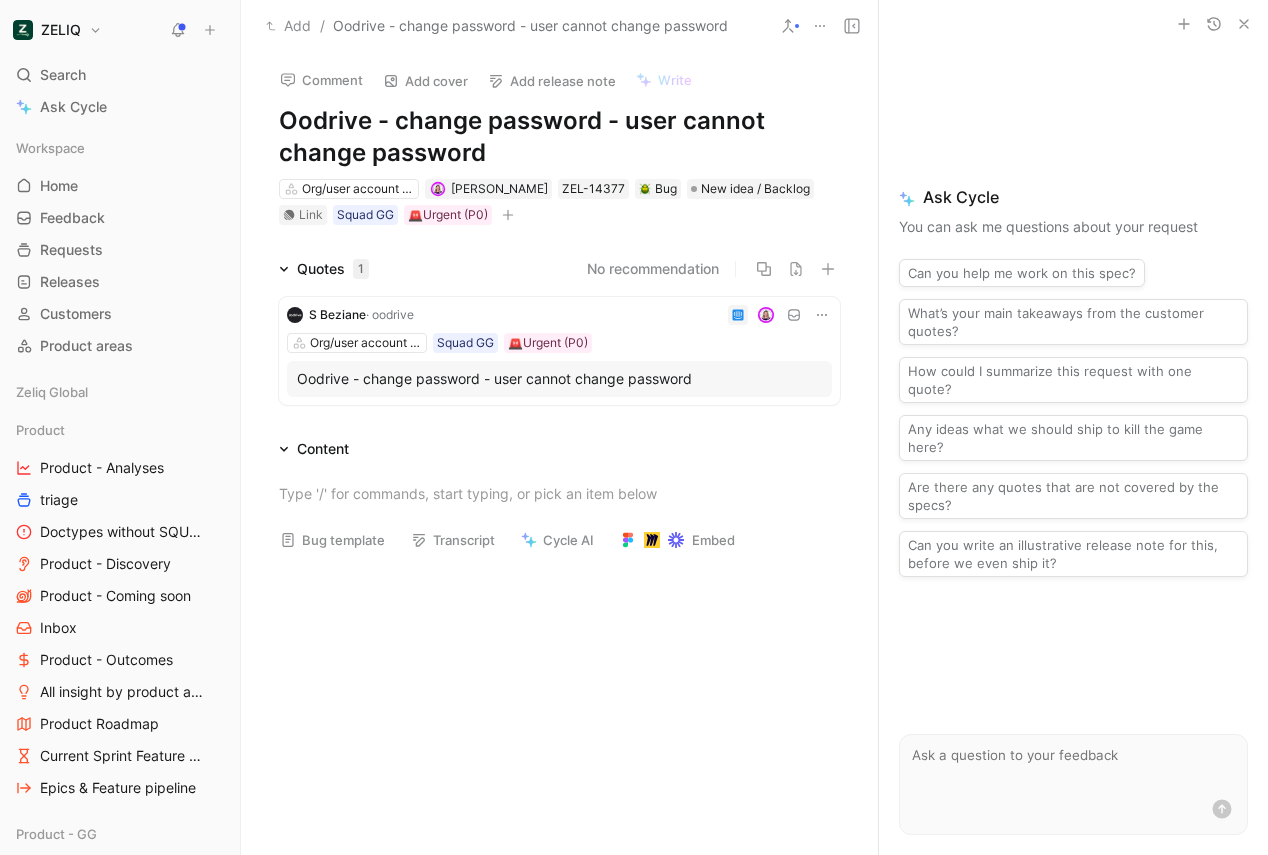 click on "Oodrive - change password - user cannot change password" at bounding box center (559, 379) 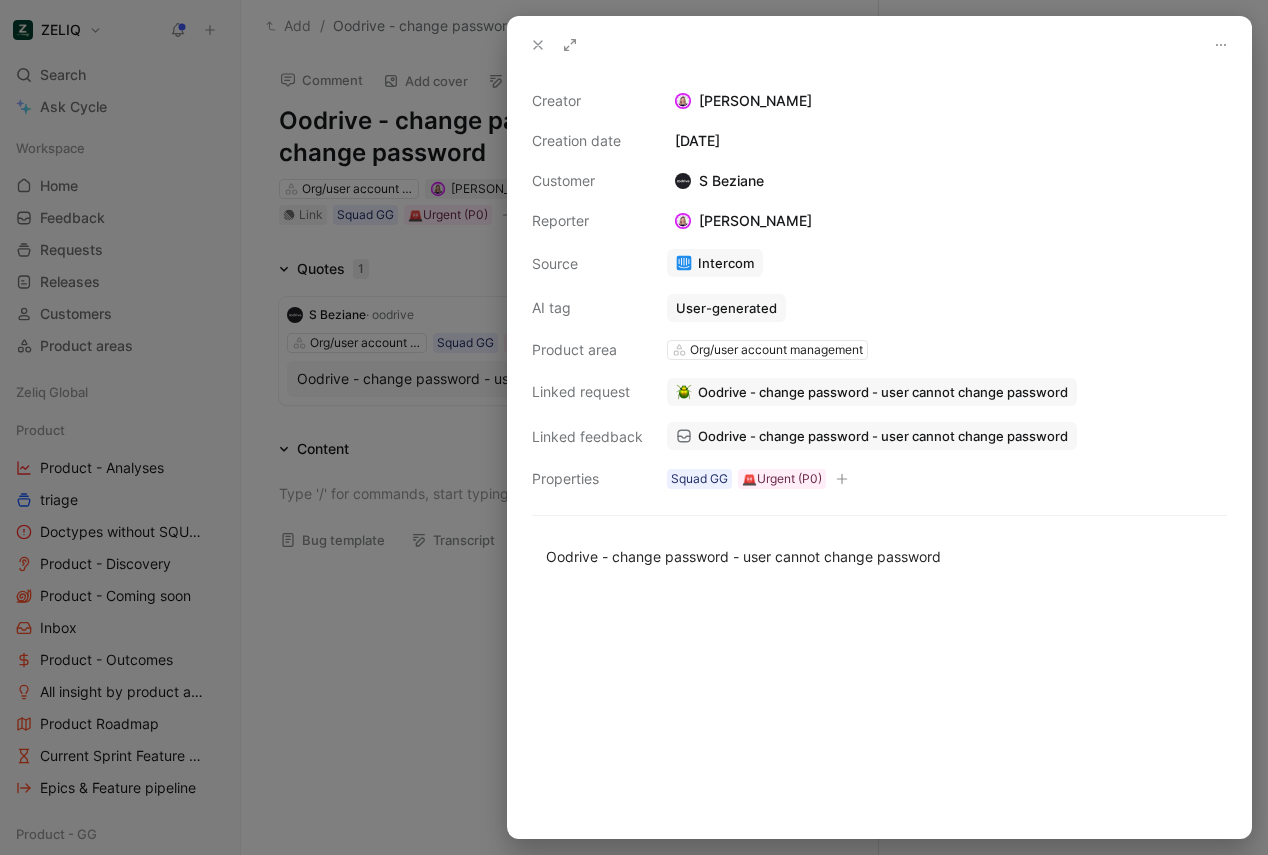 click on "Creator Camille Wattel Creation date July 25, 2025 Customer S Beziane Reporter Camille Wattel Source Intercom AI tag User-generated Product area Org/user account management Linked request Oodrive - change password - user cannot change password Linked feedback Oodrive - change password - user cannot change password Properties Squad GG 🚨Urgent (P0)" at bounding box center (879, 290) 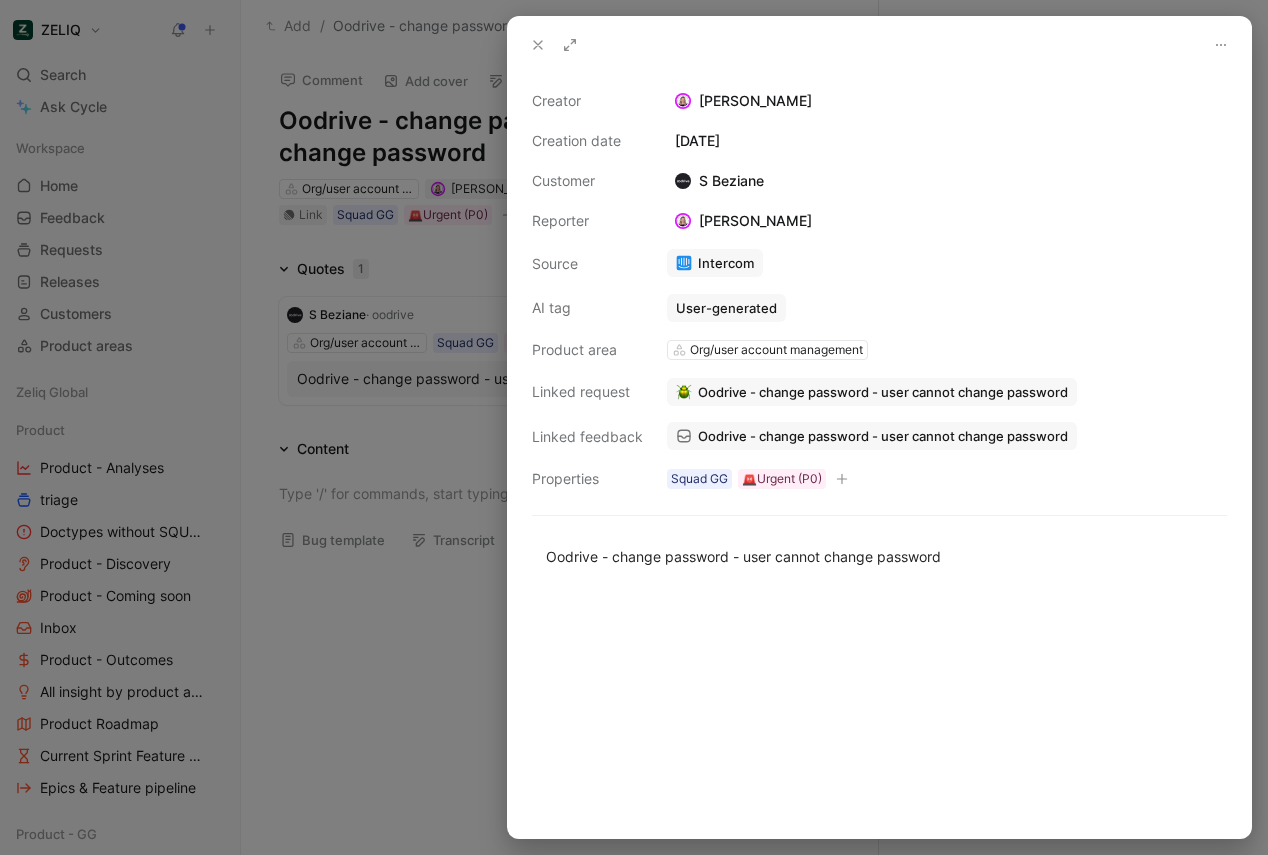 click on "Oodrive - change password - user cannot change password" at bounding box center (883, 436) 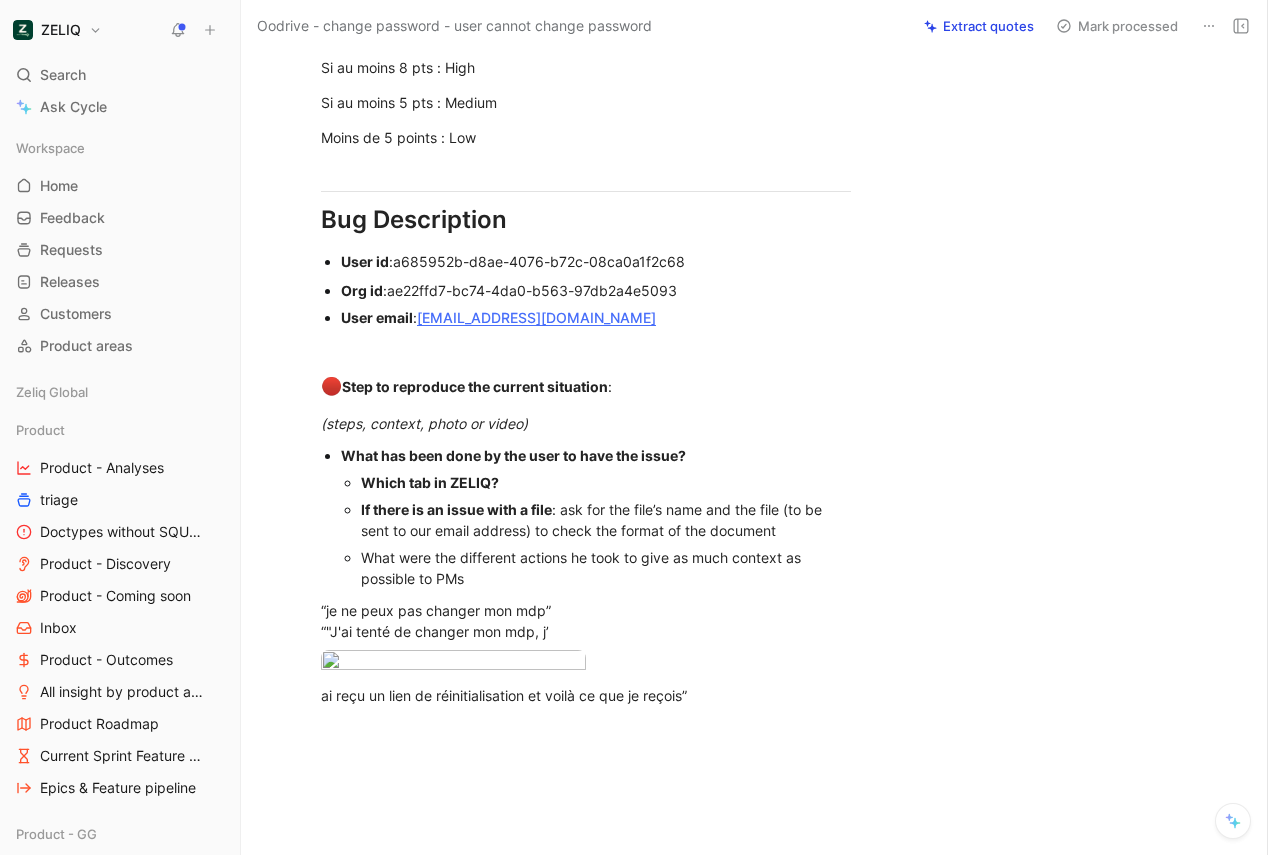 scroll, scrollTop: 1058, scrollLeft: 0, axis: vertical 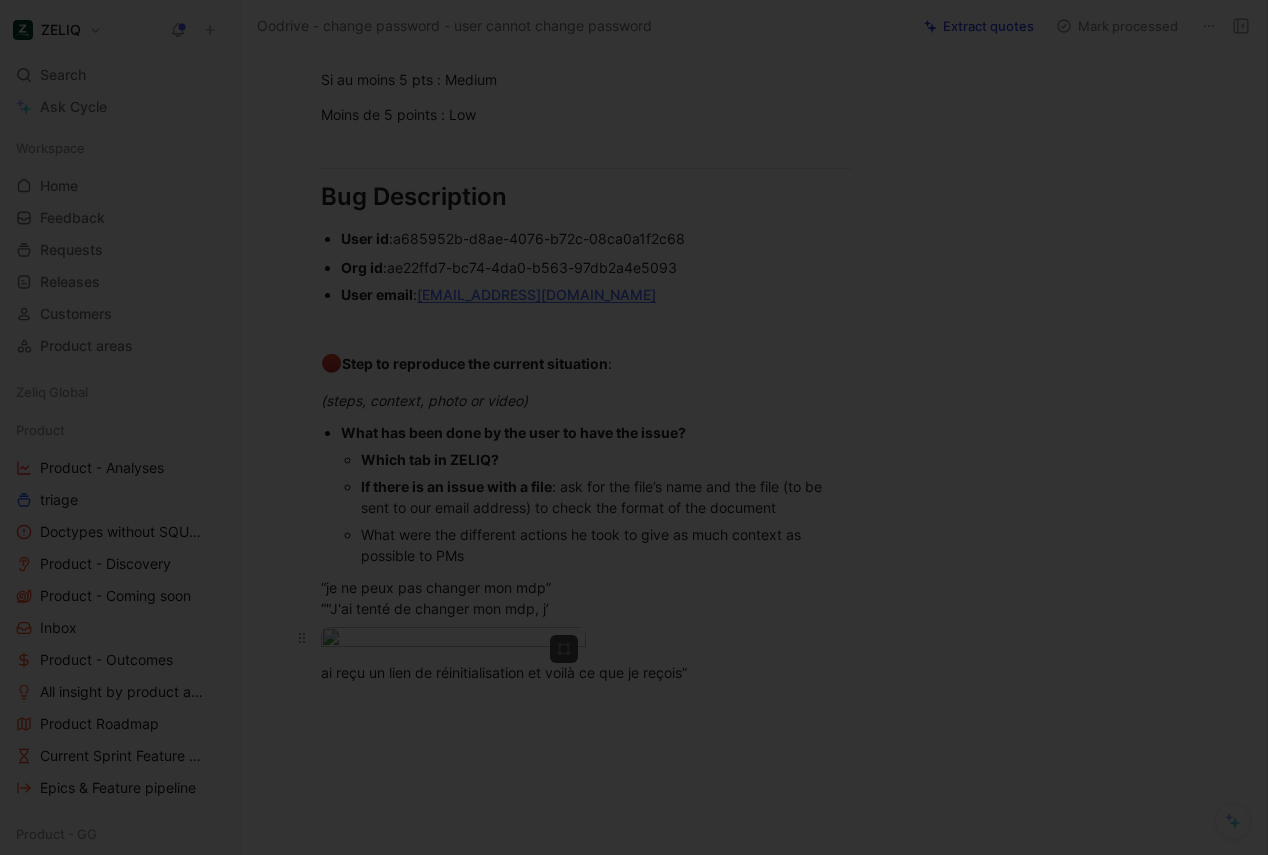 click on "ZELIQ Search ⌘ K Ask Cycle Workspace Home G then H Feedback G then F Requests G then R Releases G then L Customers Product areas Zeliq Global Product Product - Analyses triage Doctypes without SQUAD Product - Discovery Product - Coming soon Inbox Product - Outcomes All insight by product areas Product Roadmap Current Sprint Feature pipeline Epics & Feature pipeline Product - GG GG Bugs for Quick Wins days  GG - VoC GG- Feedback users GG - Discovery GG - Bugs GG - Problems GG - Outcomes GG - Macro roadmap GG - Feature request GG - Priorization GG - Feature factory GG - Epic & features listing Product - Marvel Product - DC Design Other Success Squad - GG Squad - DC Squad - Marvel
To pick up a draggable item, press the space bar.
While dragging, use the arrow keys to move the item.
Press space again to drop the item in its new position, or press escape to cancel.
Help center Invite member Oodrive - change password - user cannot change password Extract quotes Mark processed S Beziane" at bounding box center [634, 427] 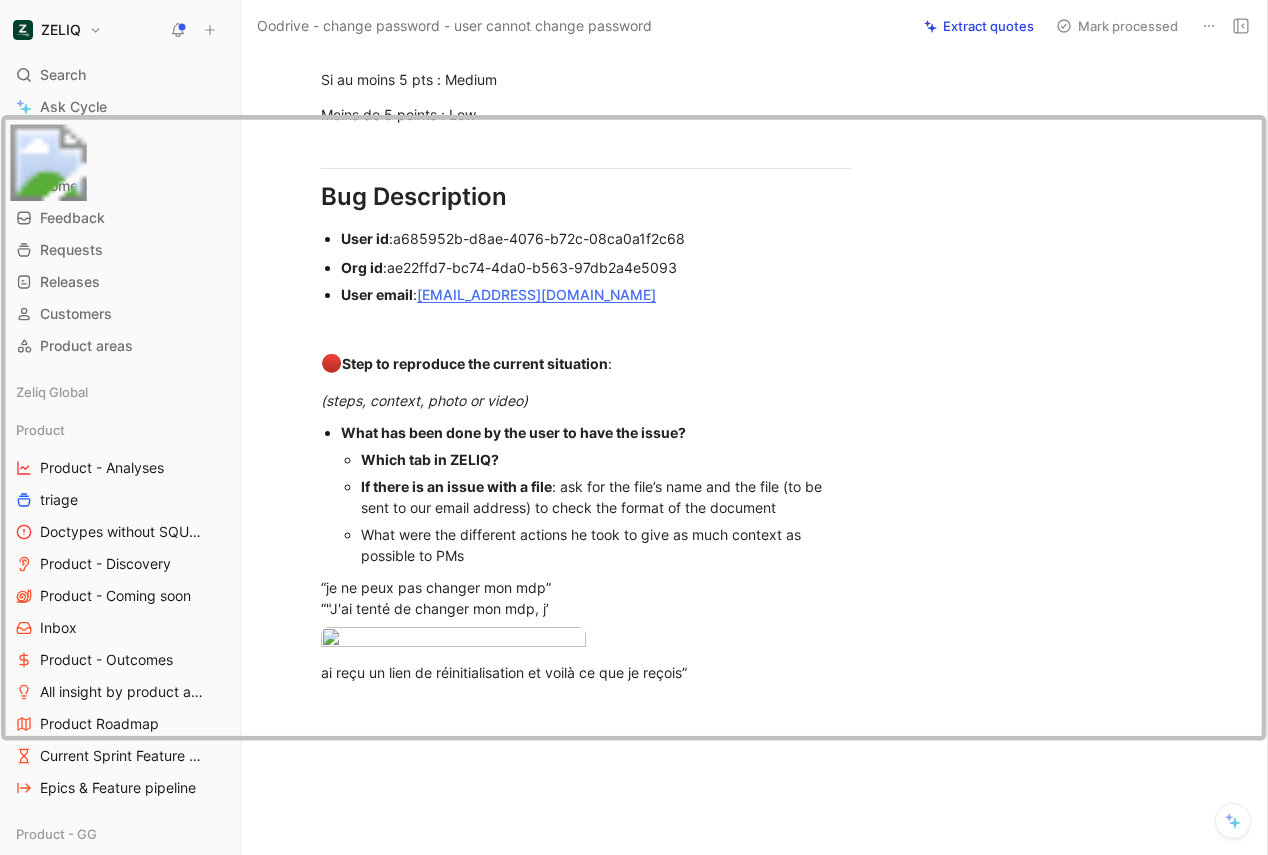 click at bounding box center (634, 855) 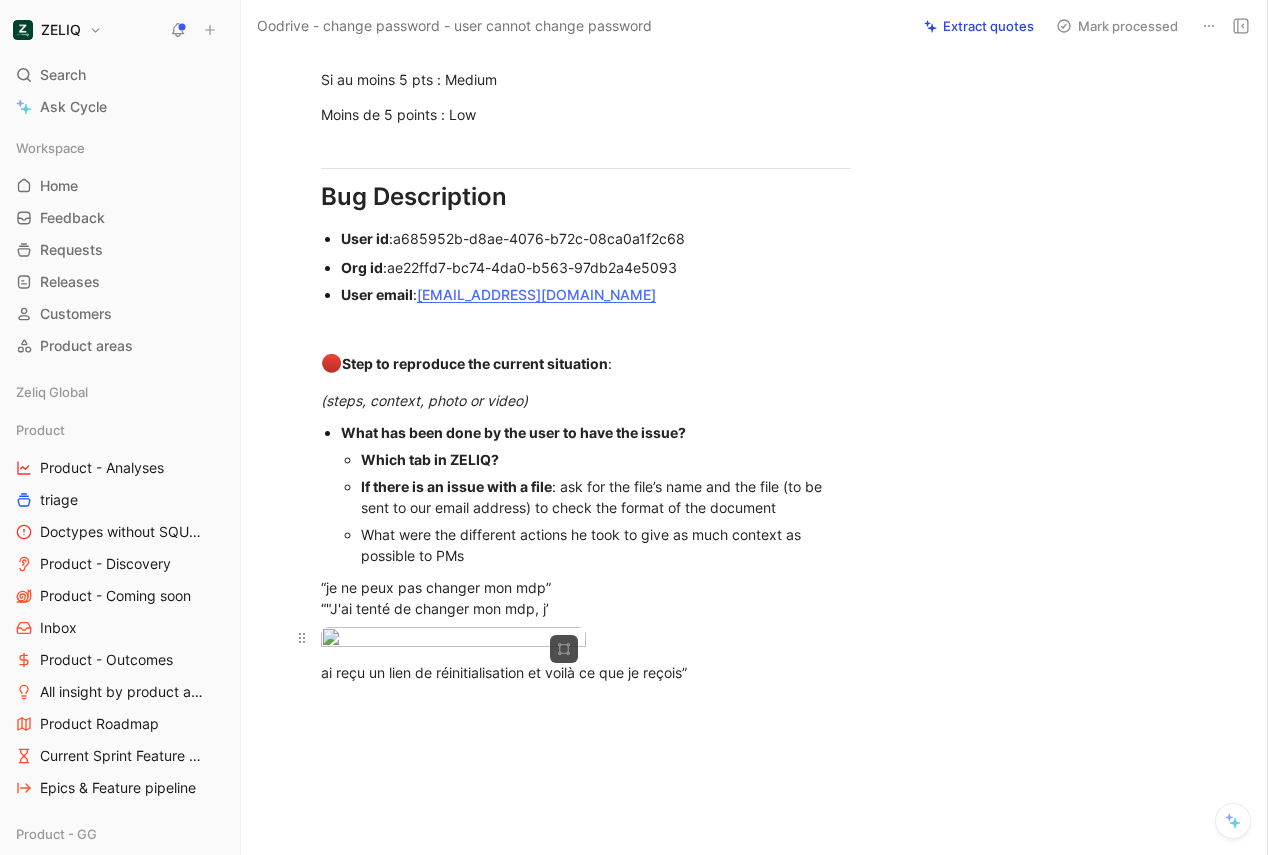 click on "ZELIQ Search ⌘ K Ask Cycle Workspace Home G then H Feedback G then F Requests G then R Releases G then L Customers Product areas Zeliq Global Product Product - Analyses triage Doctypes without SQUAD Product - Discovery Product - Coming soon Inbox Product - Outcomes All insight by product areas Product Roadmap Current Sprint Feature pipeline Epics & Feature pipeline Product - GG GG Bugs for Quick Wins days  GG - VoC GG- Feedback users GG - Discovery GG - Bugs GG - Problems GG - Outcomes GG - Macro roadmap GG - Feature request GG - Priorization GG - Feature factory GG - Epic & features listing Product - Marvel Product - DC Design Other Success Squad - GG Squad - DC Squad - Marvel
To pick up a draggable item, press the space bar.
While dragging, use the arrow keys to move the item.
Press space again to drop the item in its new position, or press escape to cancel.
Help center Invite member Oodrive - change password - user cannot change password Extract quotes Mark processed S Beziane" at bounding box center [634, 427] 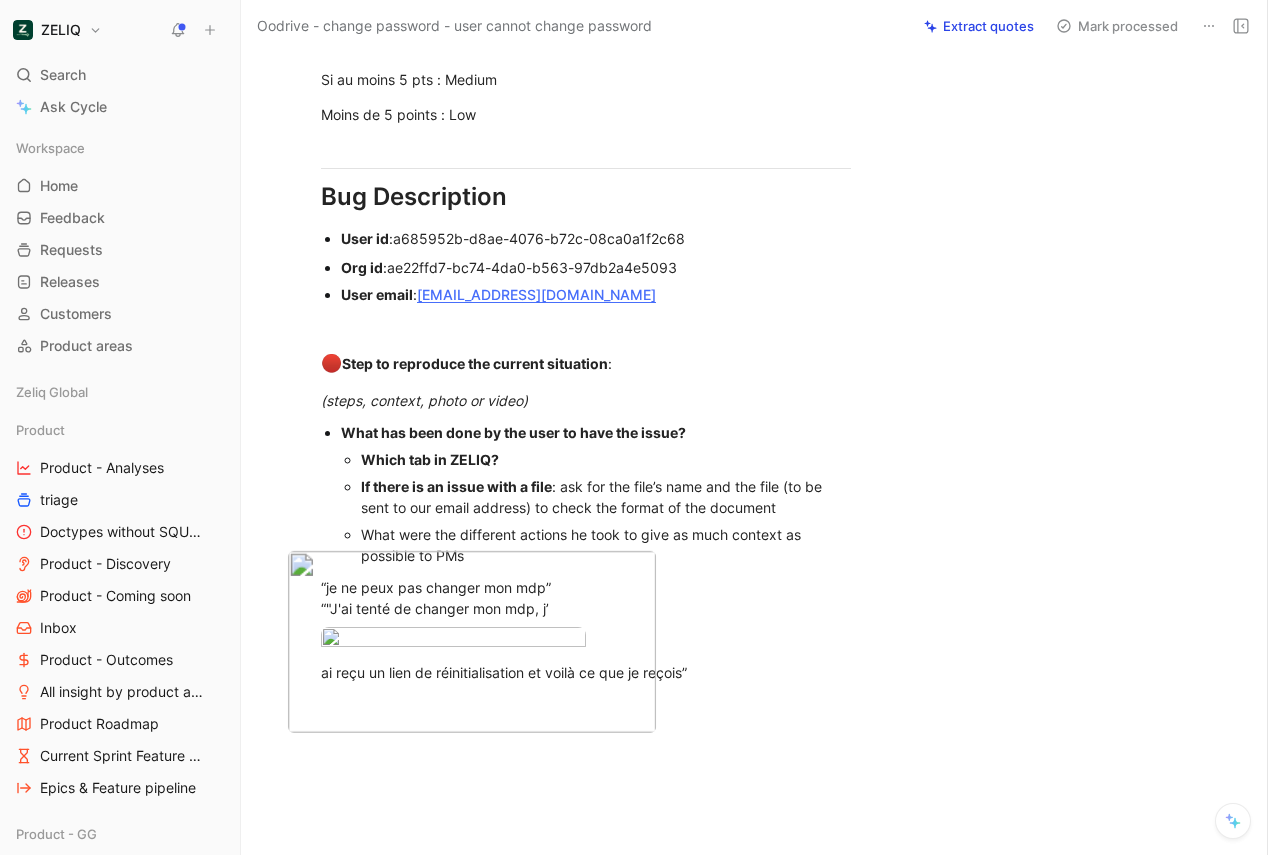 click at bounding box center [634, 855] 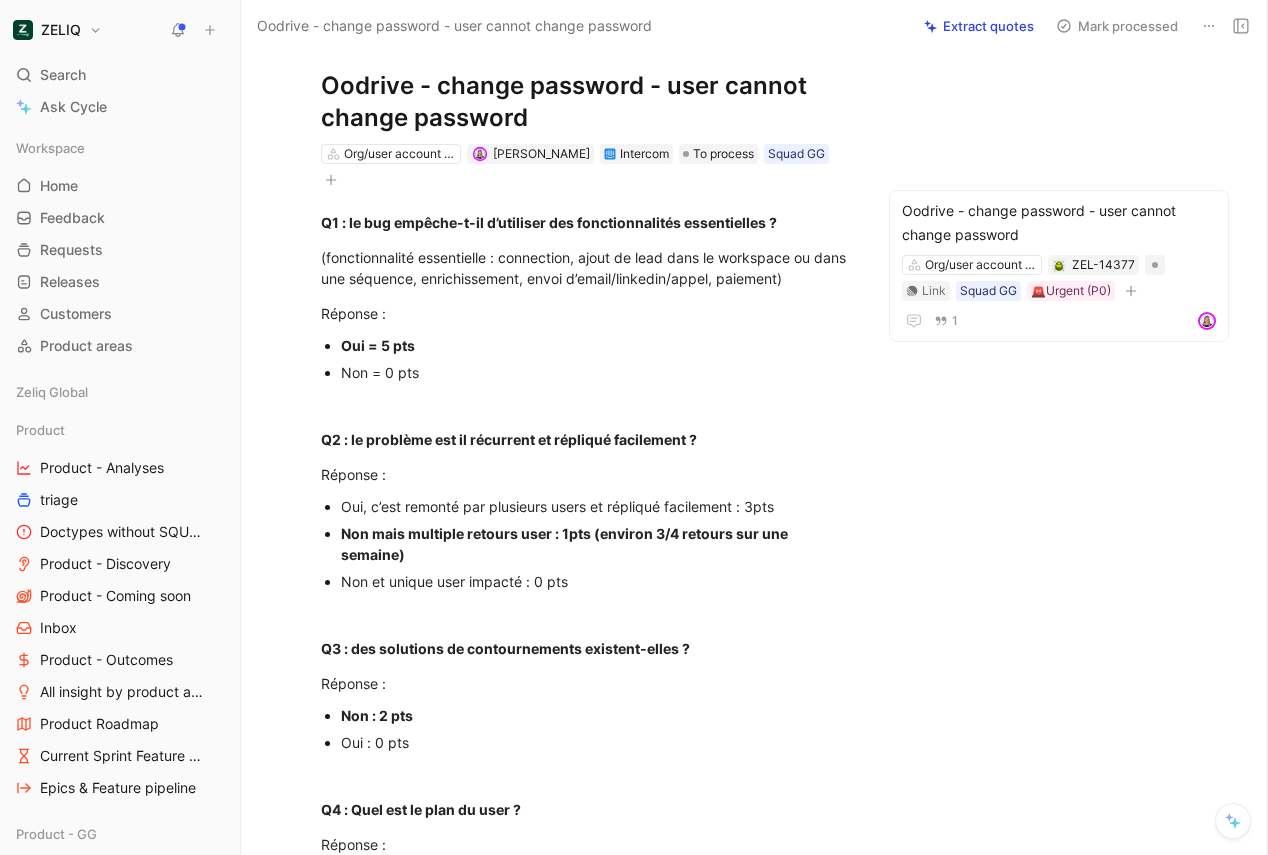 scroll, scrollTop: 0, scrollLeft: 0, axis: both 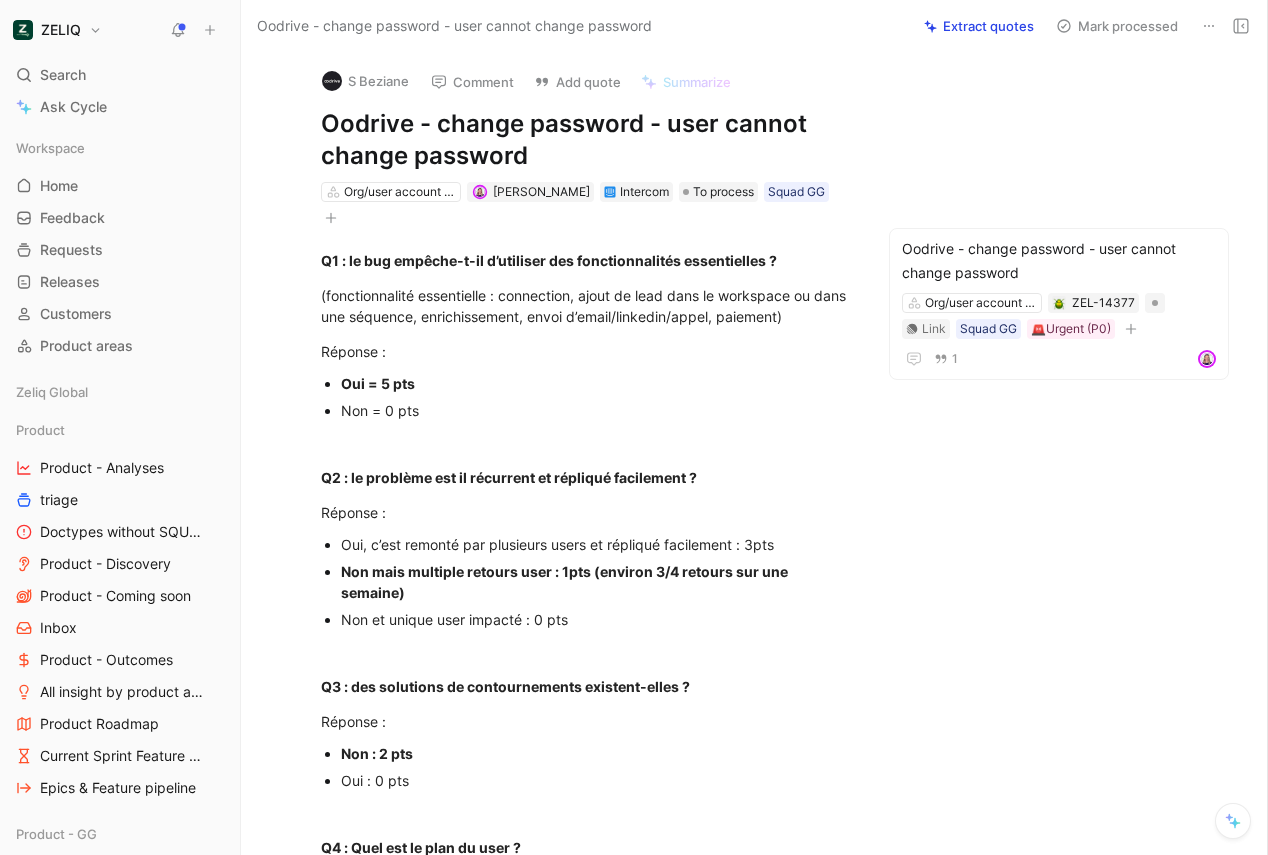click 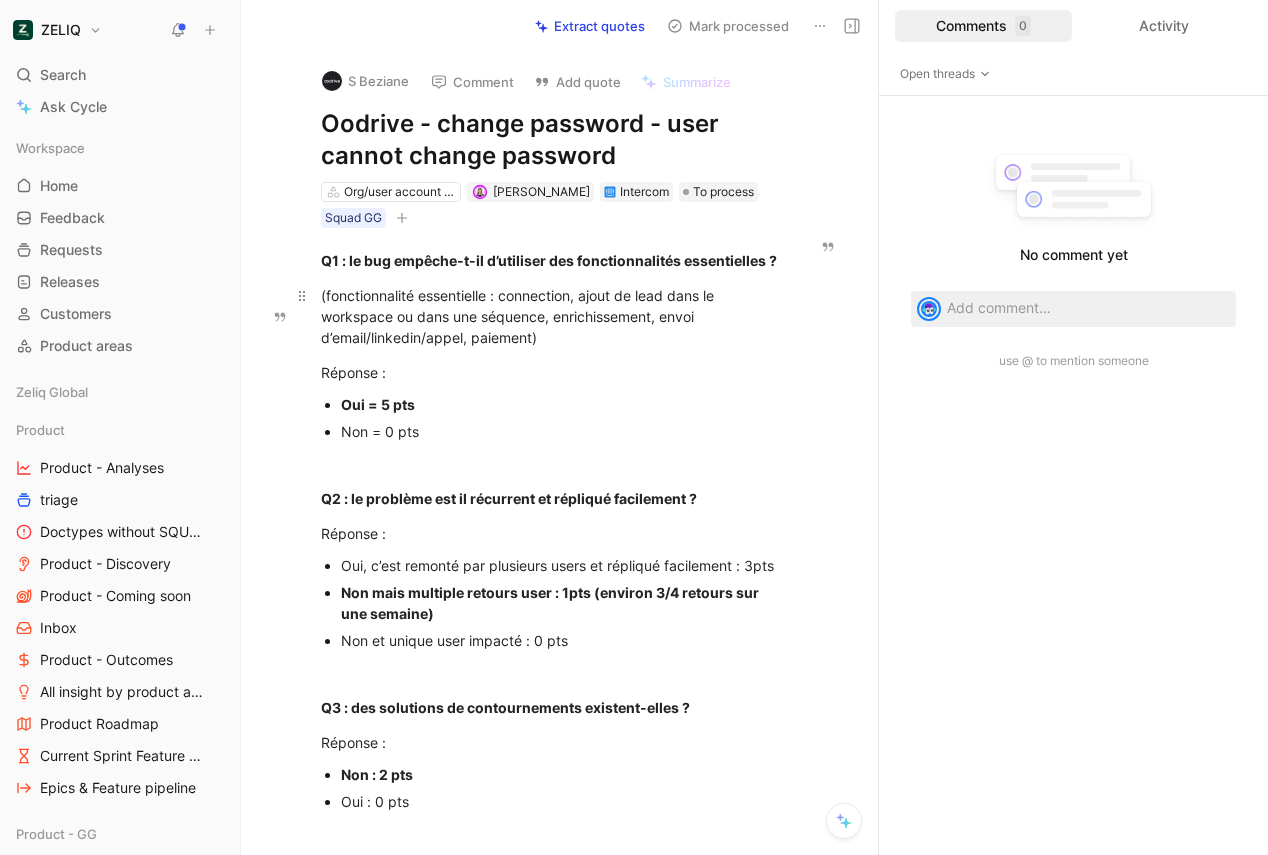 click on "(fonctionnalité essentielle : connection, ajout de lead dans le workspace ou dans une séquence, enrichissement, envoi d’email/linkedin/appel, paiement)" at bounding box center [549, 316] 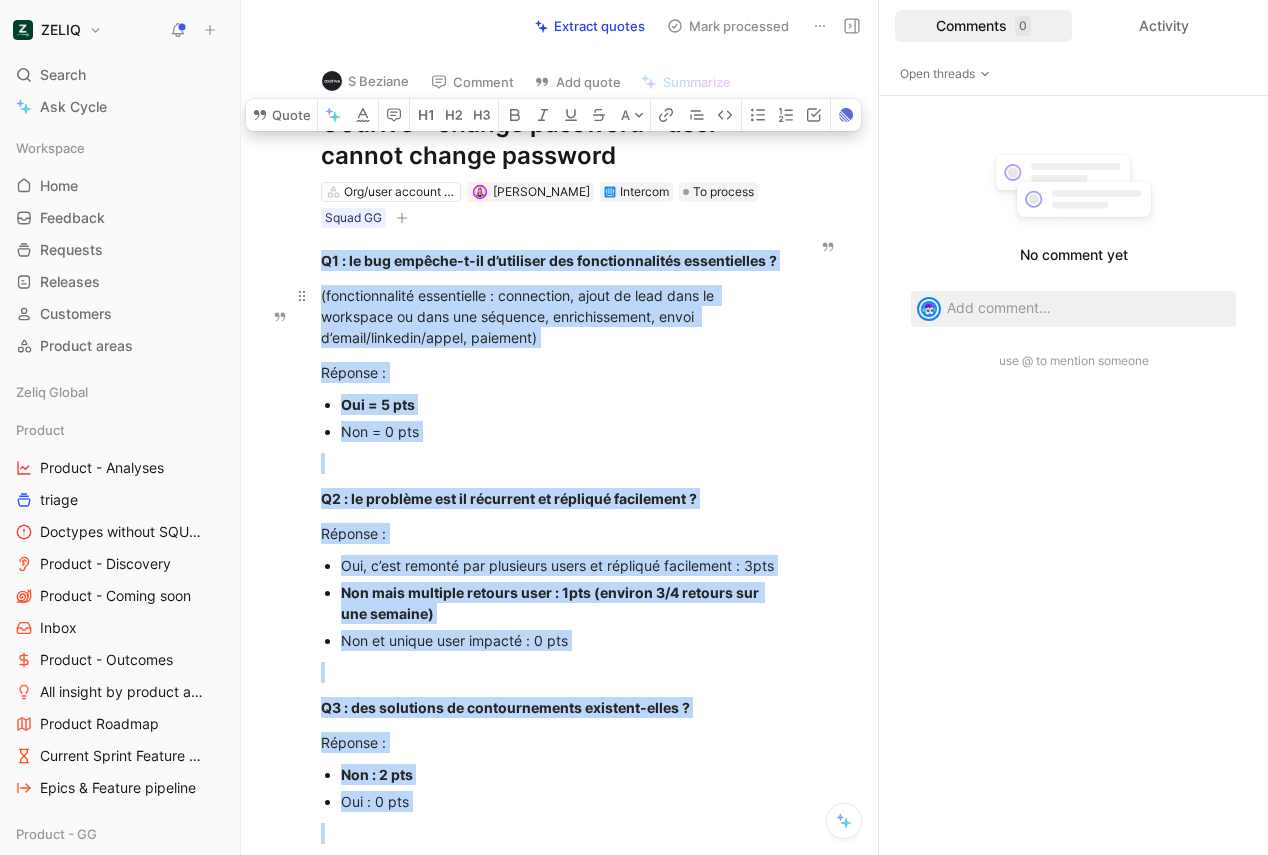 copy on "Q1 : le bug empêche-t-il d’utiliser des fonctionnalités essentielles ? (fonctionnalité essentielle : connection, ajout de lead dans le workspace ou dans une séquence, enrichissement, envoi d’email/linkedin/appel, paiement) Réponse : Oui = 5 pts Non = 0 pts Q2 : le problème est il récurrent et répliqué facilement ? Réponse : Oui, c’est remonté par plusieurs users et répliqué facilement : 3pts Non mais multiple retours user : 1pts (environ 3/4 retours sur une semaine) Non et unique user impacté : 0 pts Q3 : des solutions de contournements existent-elles ? Réponse : Non : 2 pts Oui : 0 pts Q4 : Quel est le plan du user ? Réponse : Custom / Advanced : 3 pts Starter / Free avec plan crédit : 2pts Free trial : 1pt Free : 0 pt 🚨  Si au moins 10 pts : Urgent Si au moins 8 pts : High Si au moins 5 pts : Medium Moins de 5 points : Low Bug Description User id :  a685952b-d8ae-4076-b72c-08ca0a1f2c68 Org id :  ae22ffd7-bc74-4da0-b563-97db2a4e5093 User email :  s.beziane@oodrive.com 🔴  Step to reproduce the current situ..." 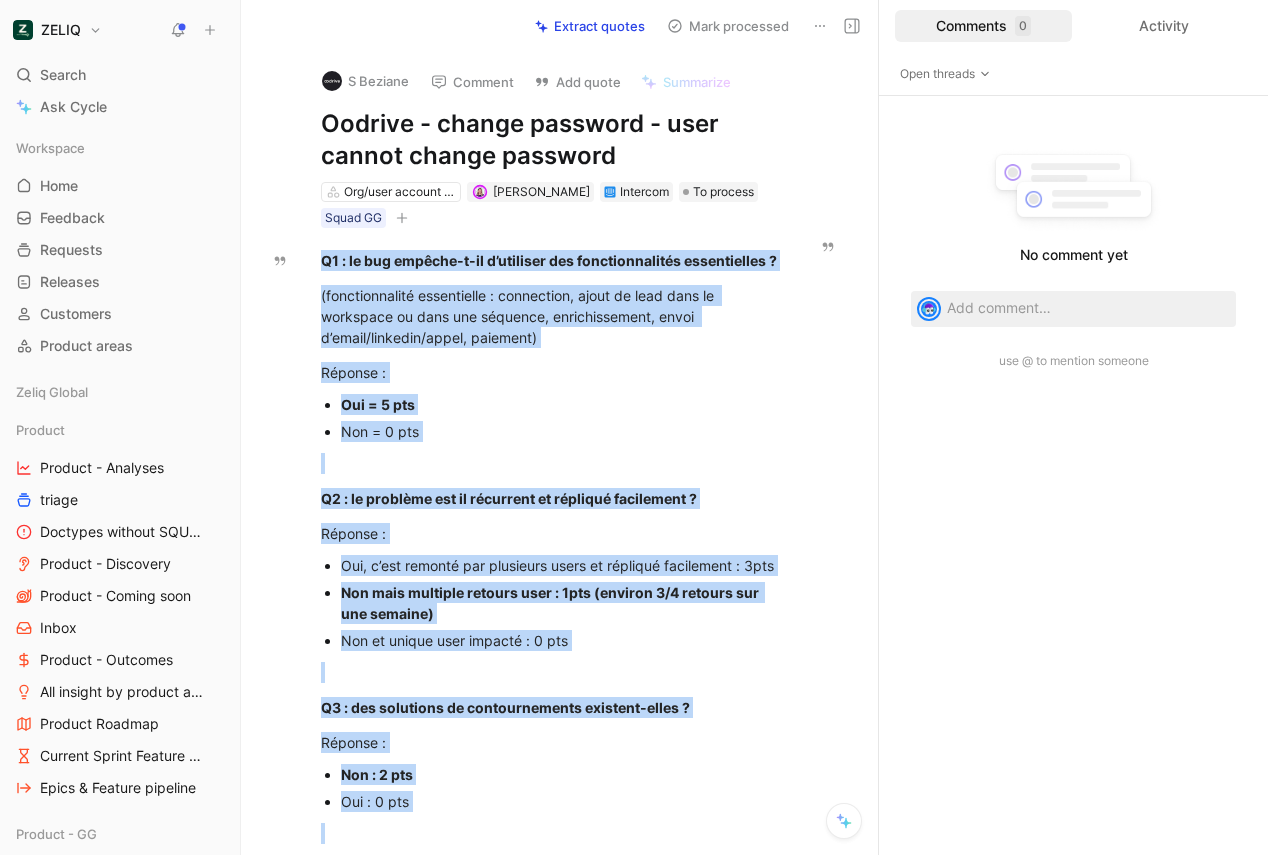 click at bounding box center [836, 26] 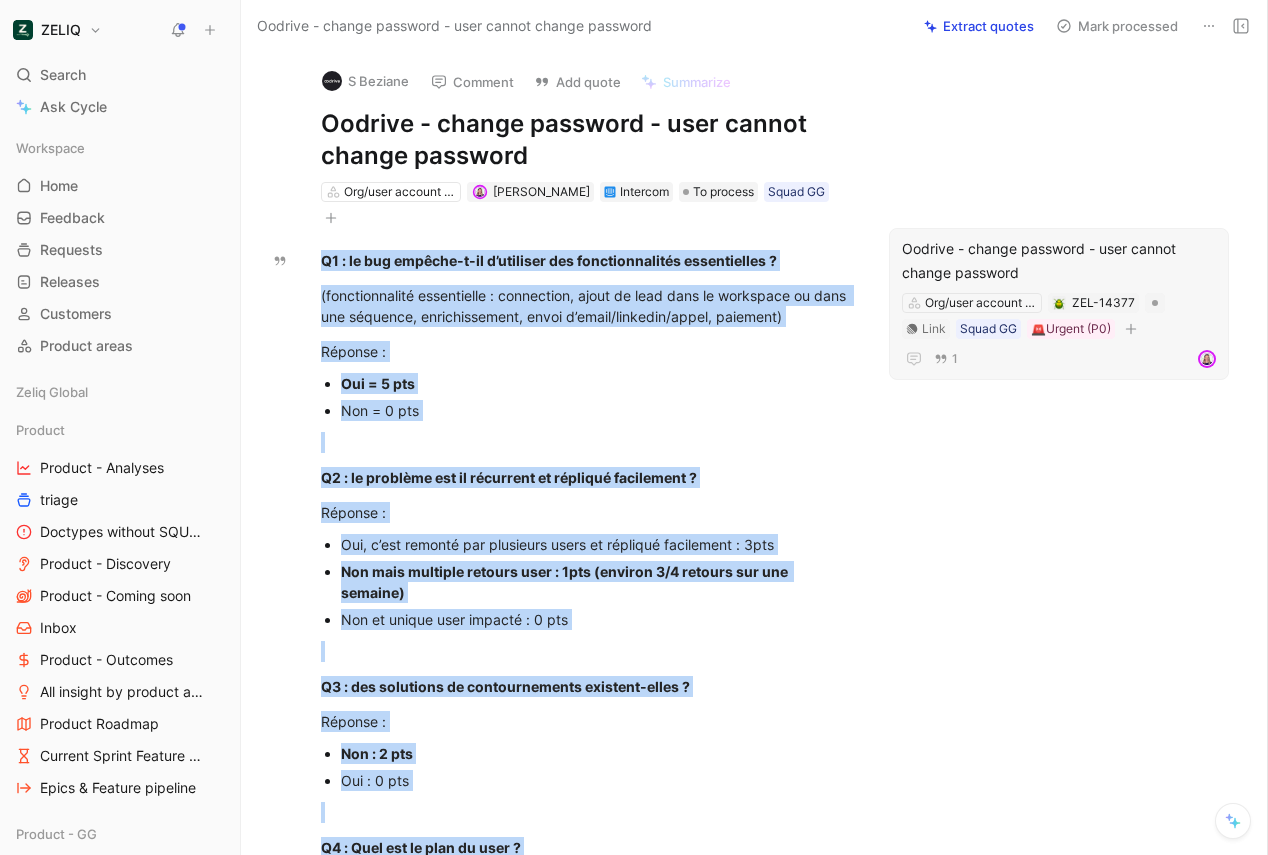 click on "Oodrive - change password - user cannot change password" at bounding box center (1059, 261) 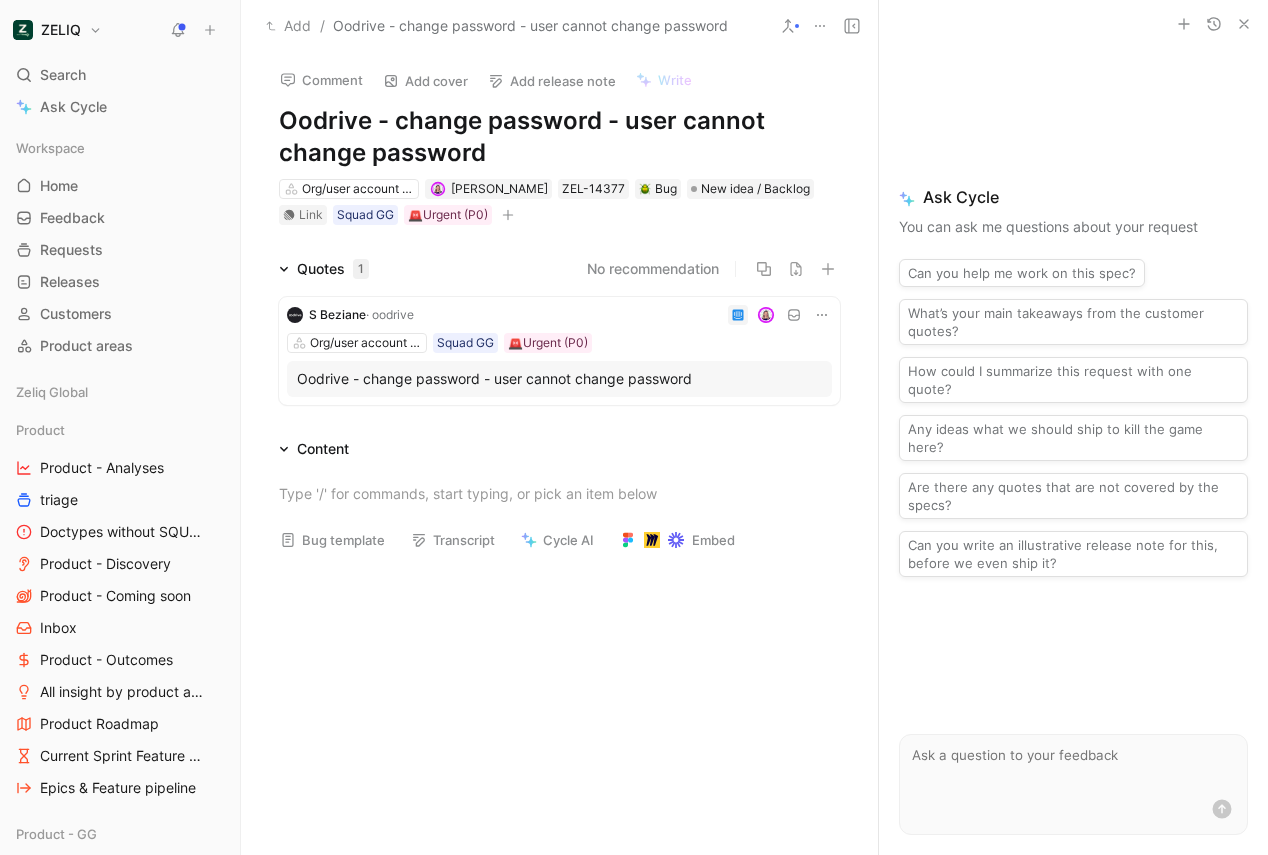 click at bounding box center (559, 493) 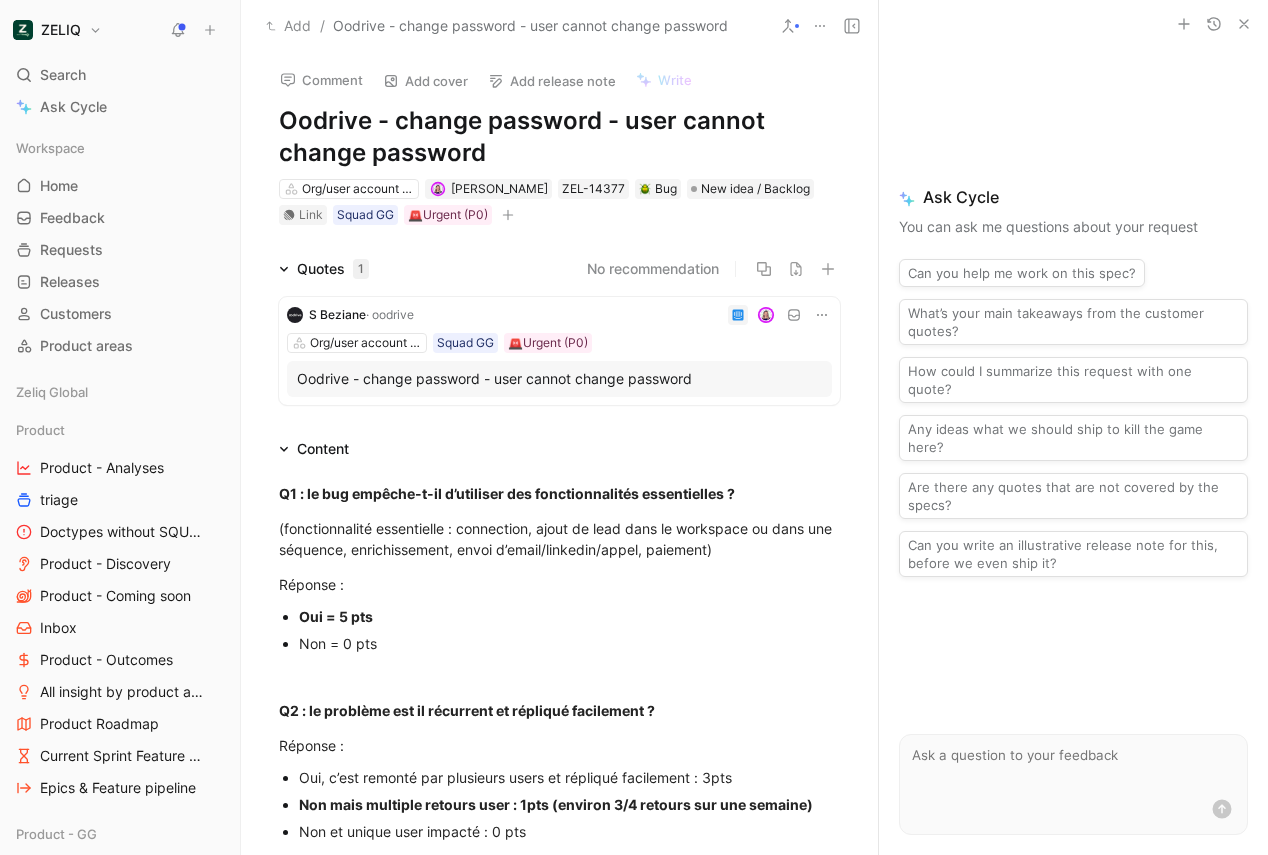 scroll, scrollTop: 1255, scrollLeft: 0, axis: vertical 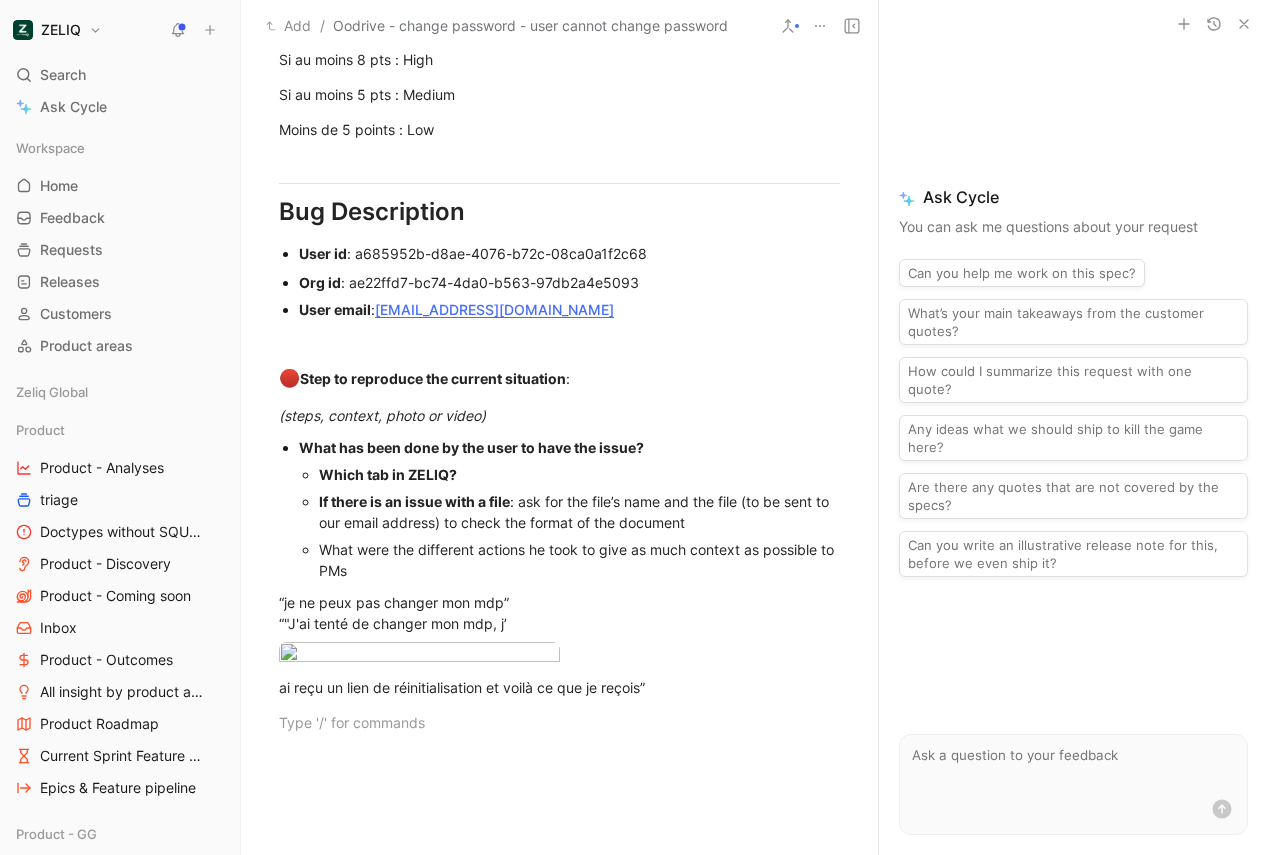 click 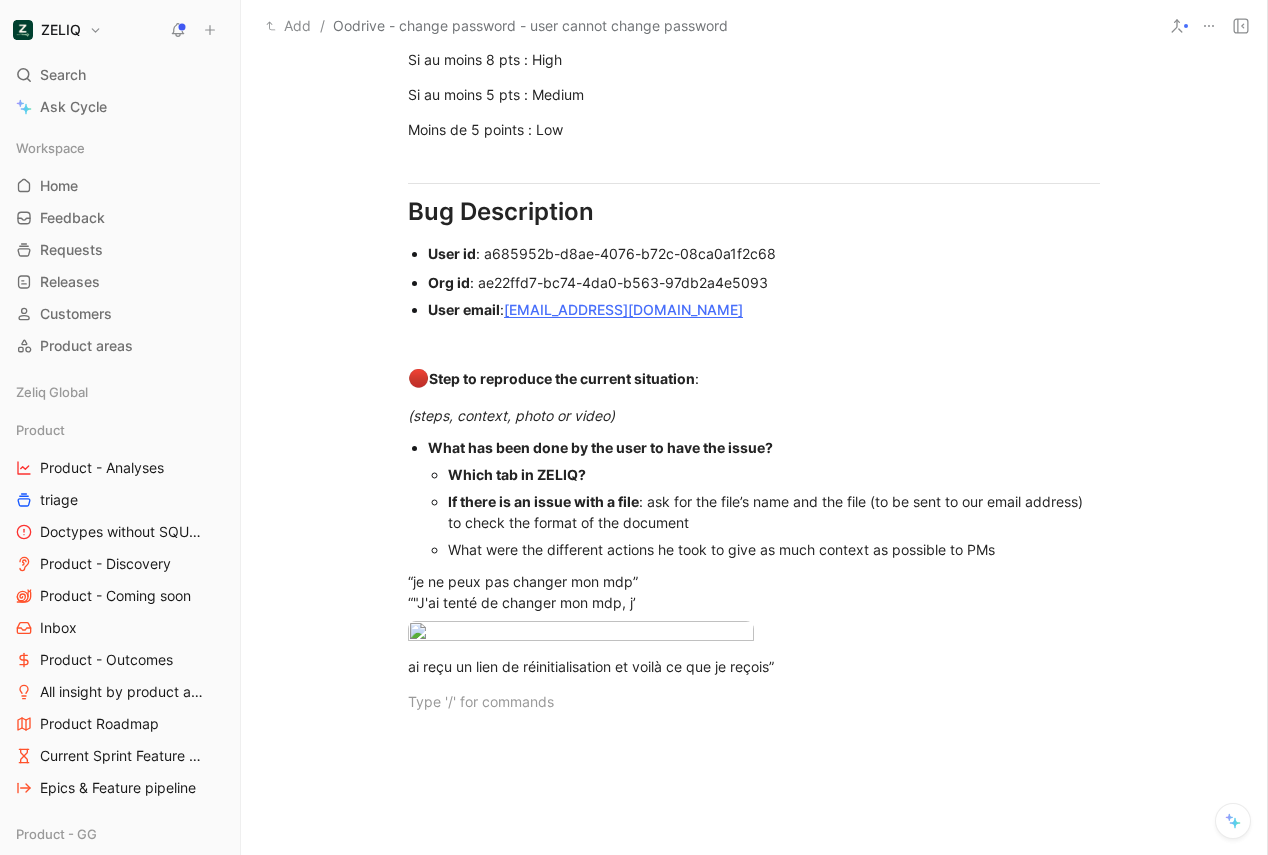click 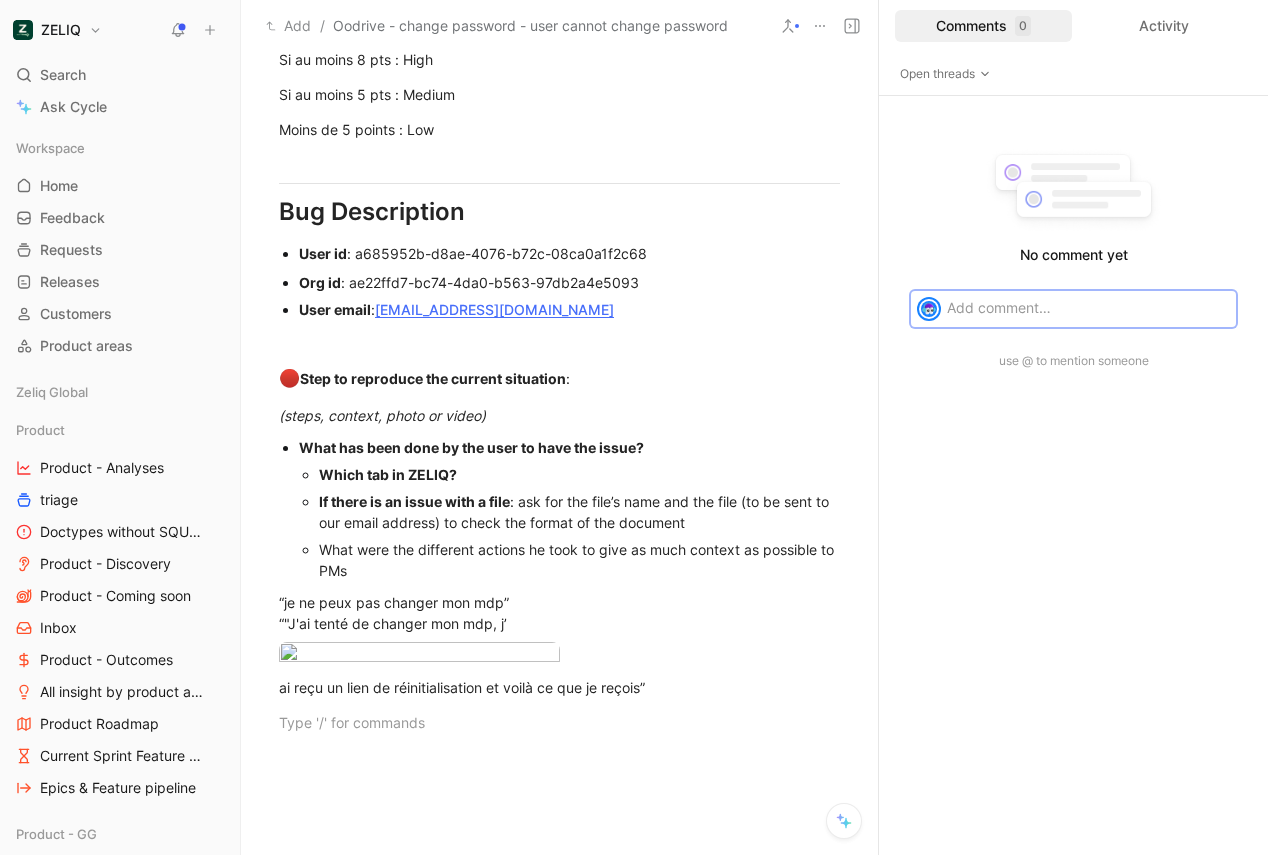 click at bounding box center (1073, 309) 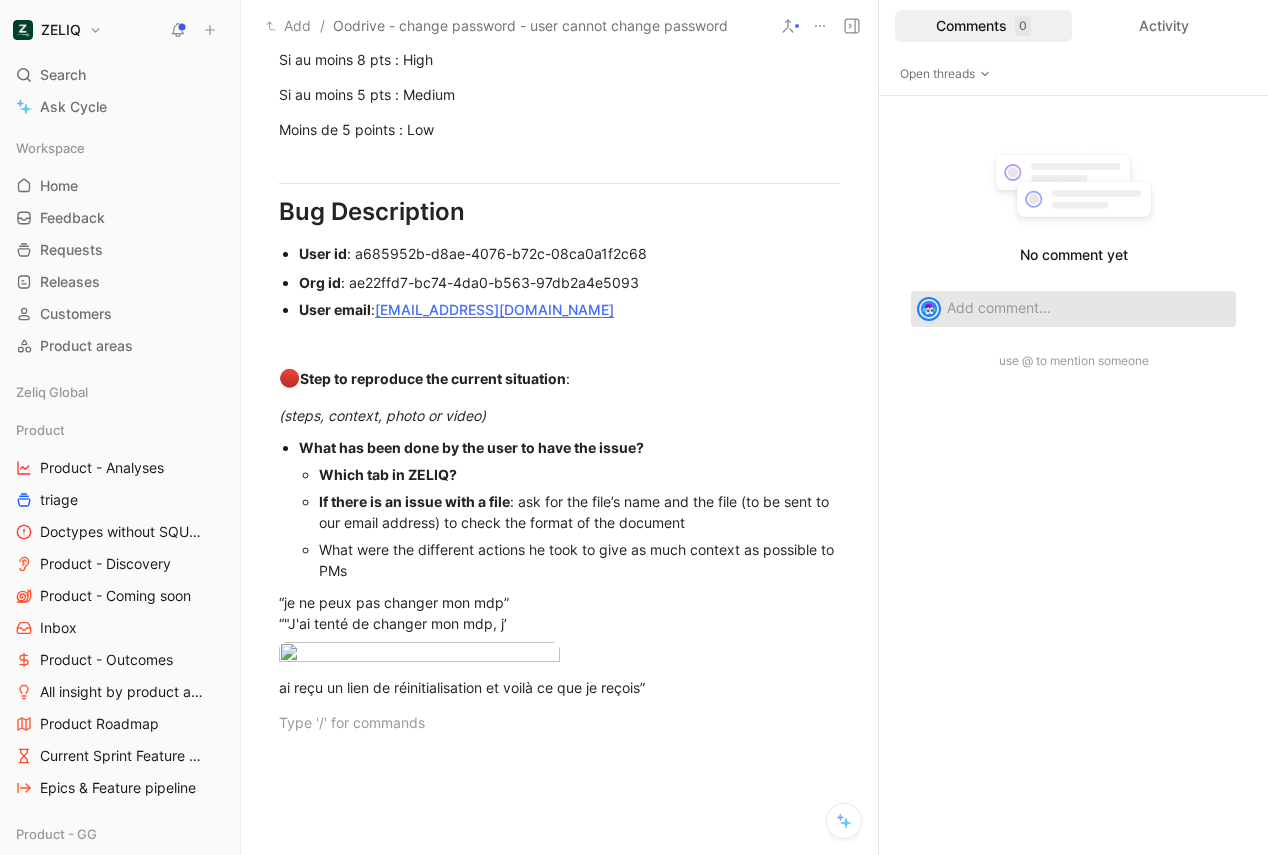 click at bounding box center [1088, 307] 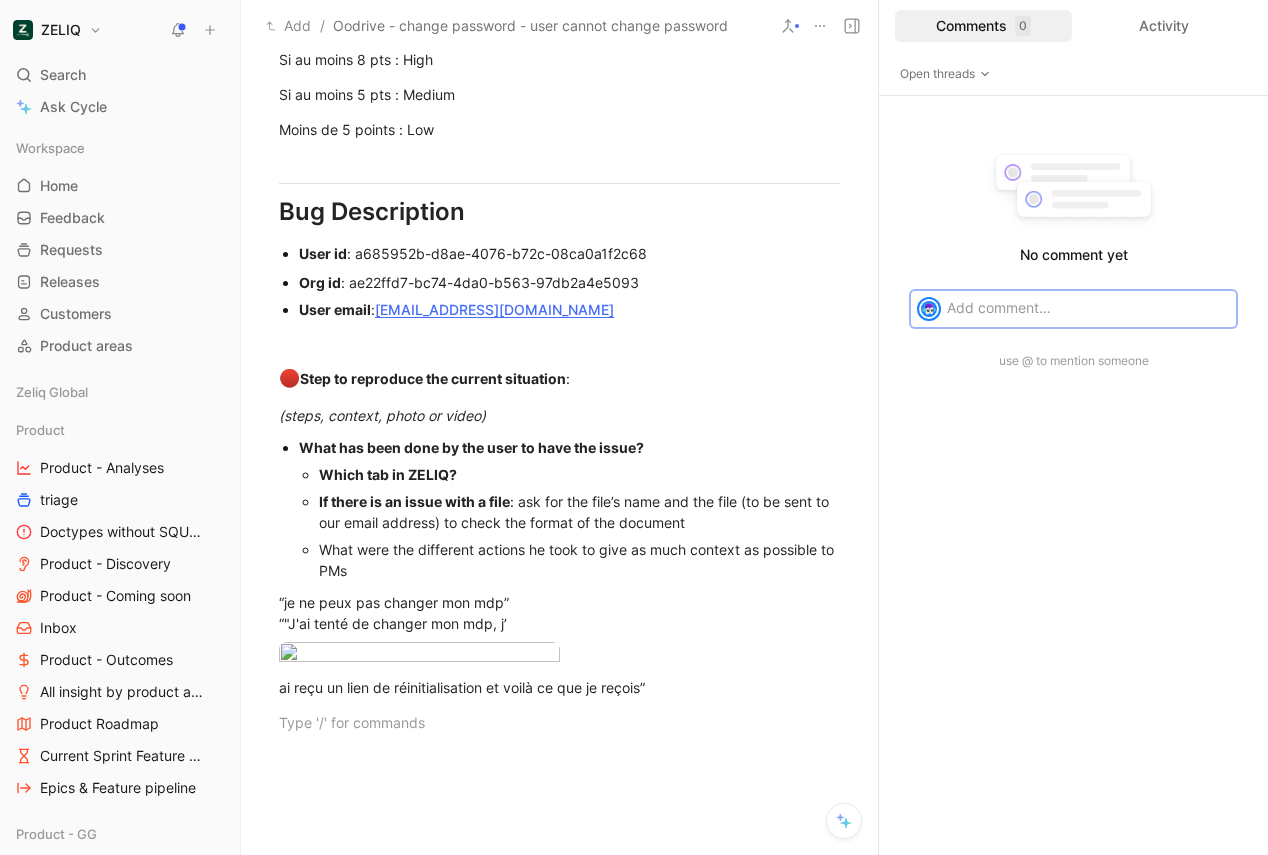 type 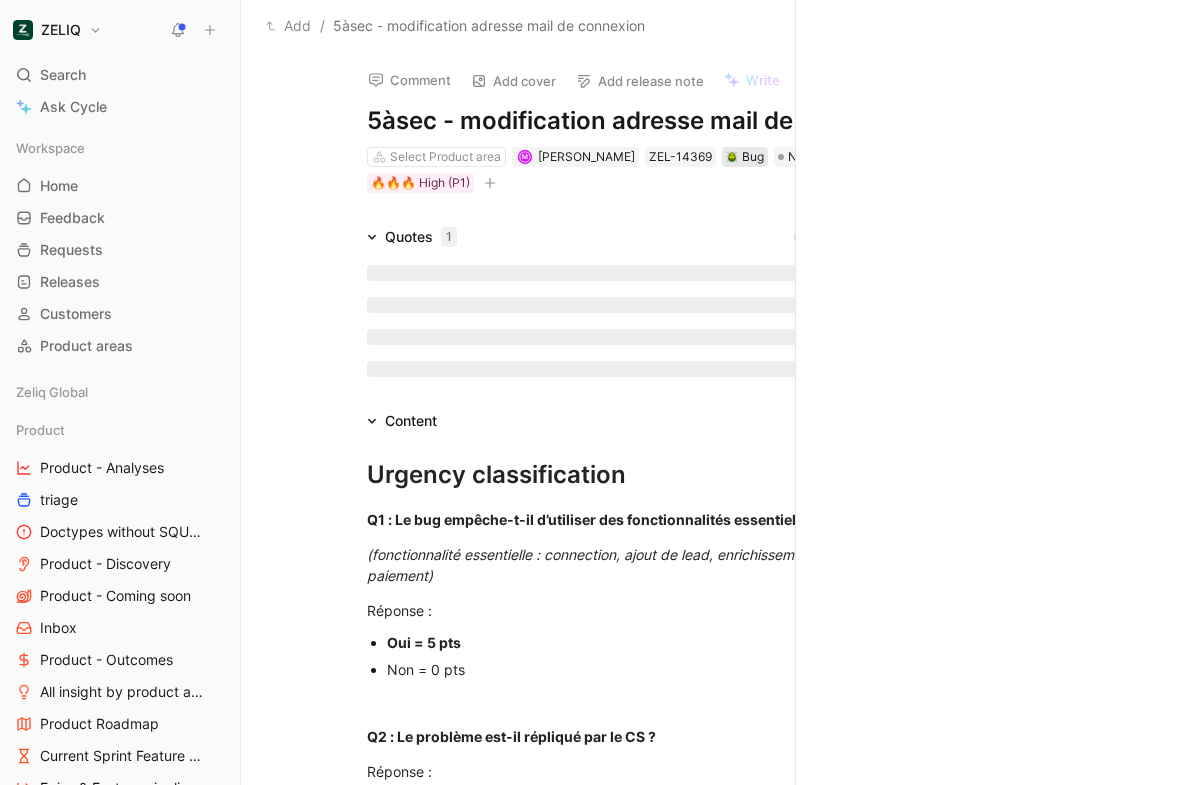 scroll, scrollTop: 0, scrollLeft: 0, axis: both 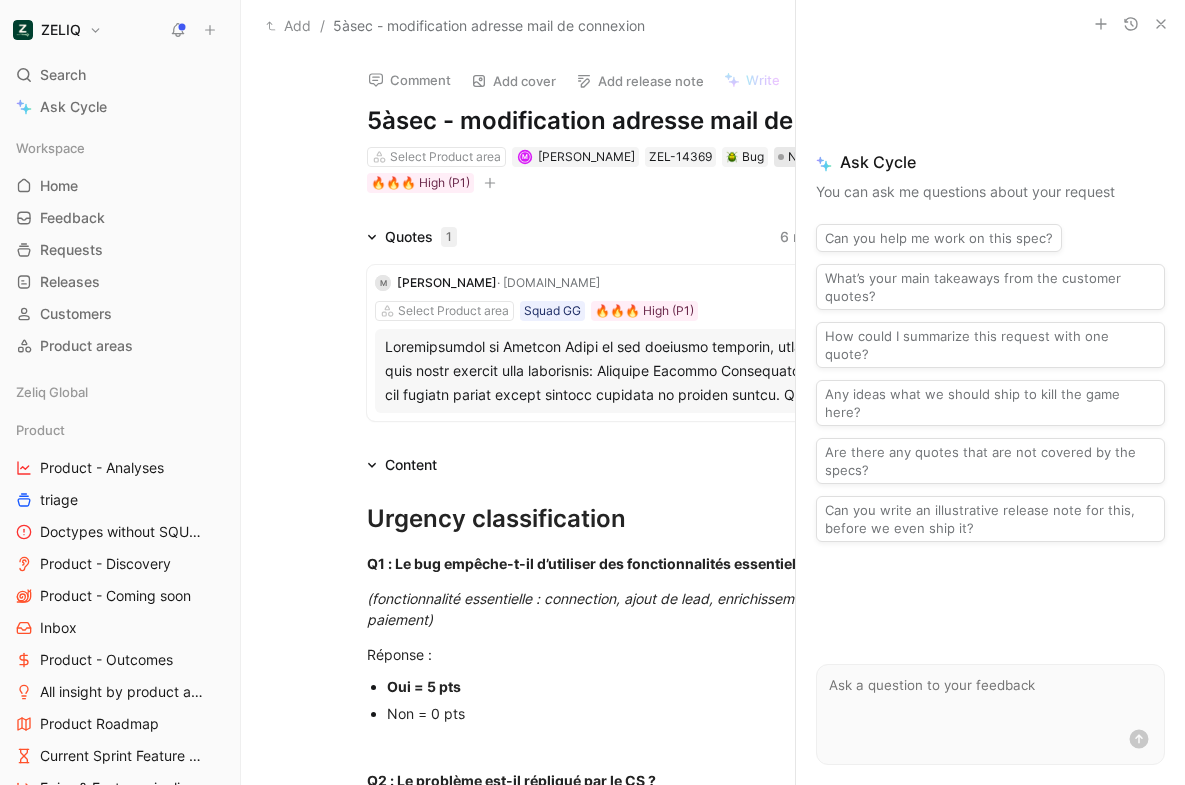 click on "New idea / Backlog" at bounding box center (842, 157) 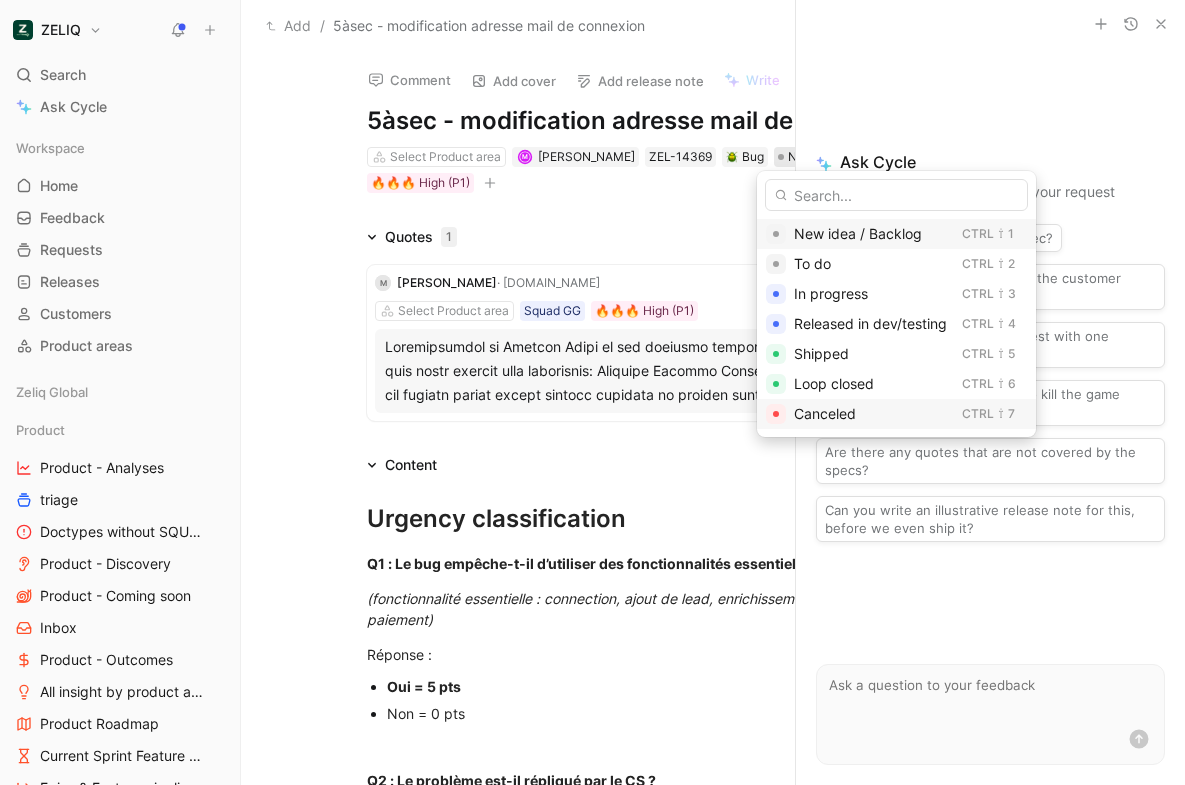 click on "Canceled" at bounding box center [825, 413] 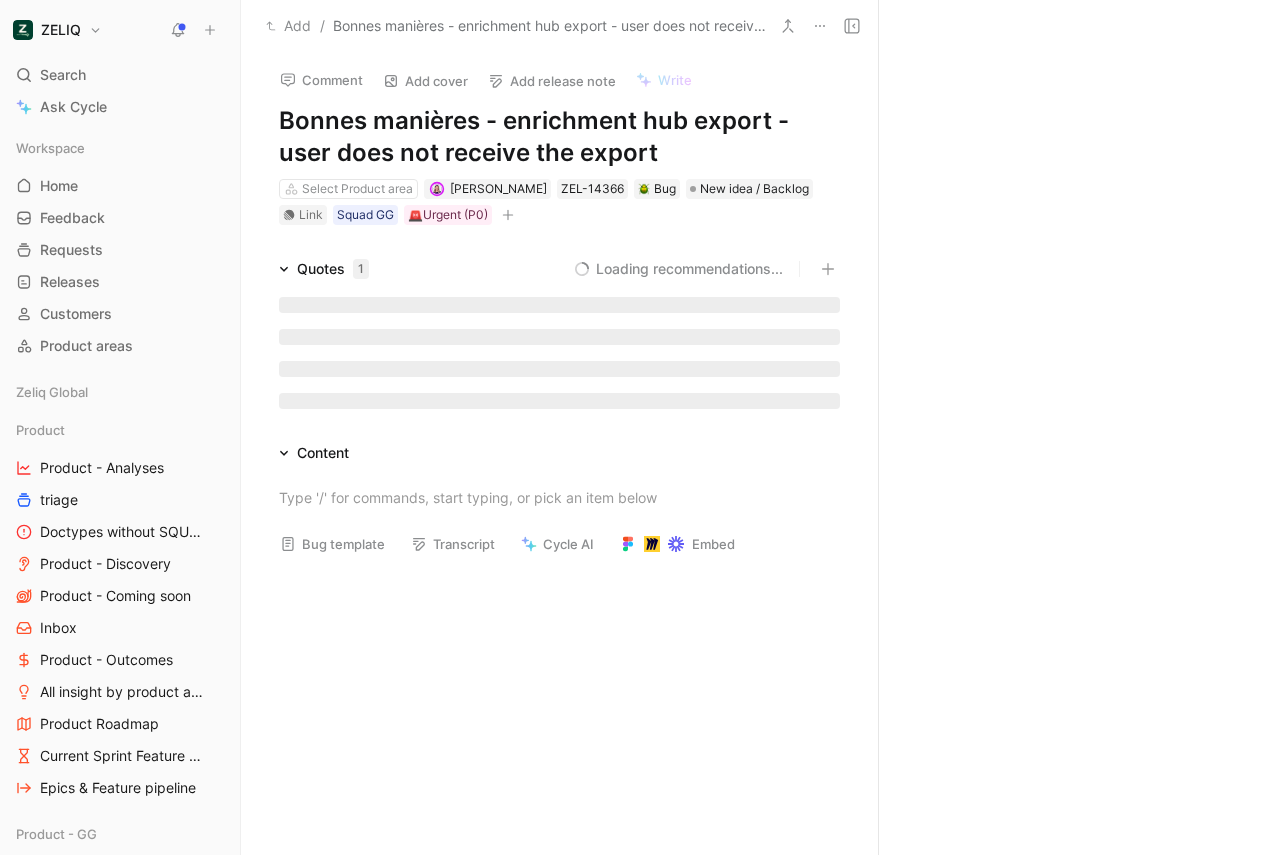 scroll, scrollTop: 0, scrollLeft: 0, axis: both 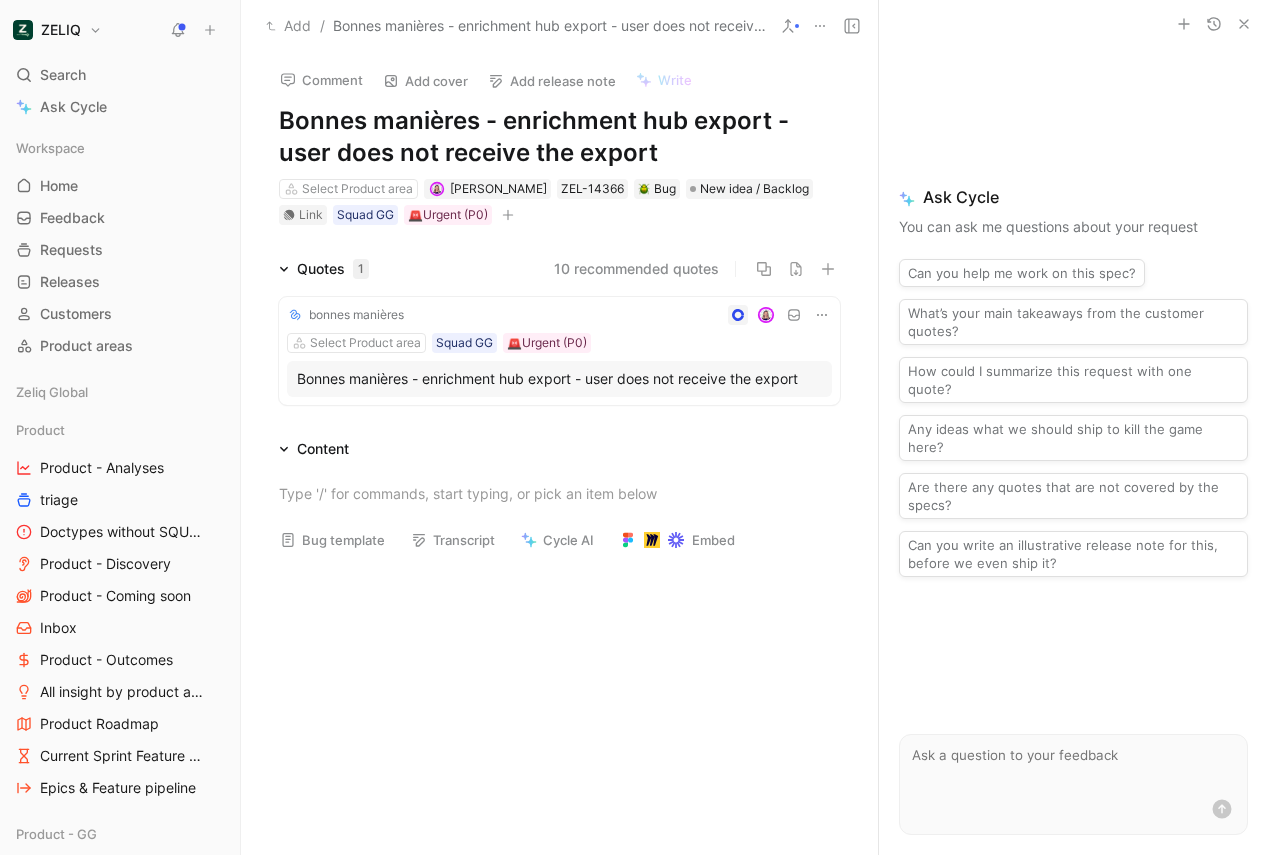 click on "Bonnes manières - enrichment hub export - user does not receive the export" at bounding box center (559, 137) 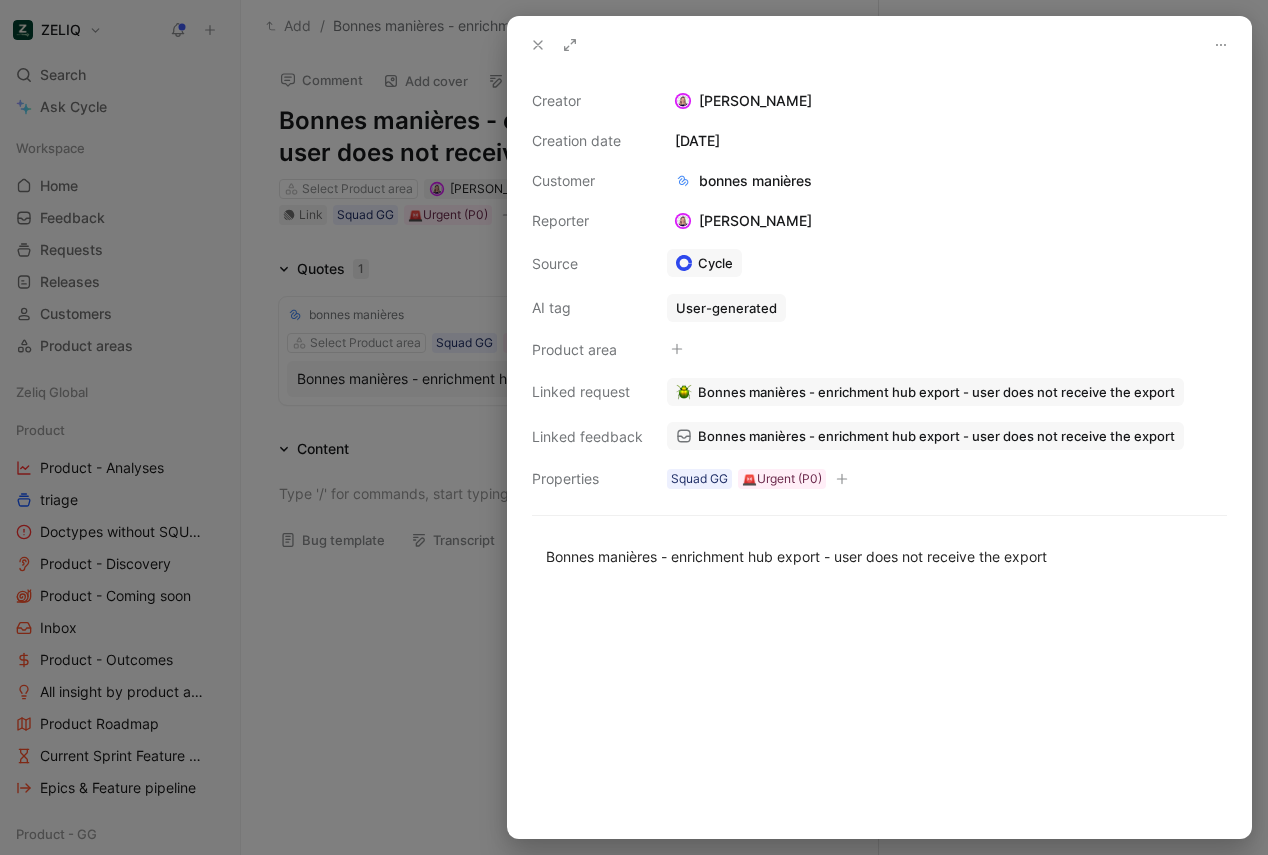 click on "Bonnes manières - enrichment hub export - user does not receive the export" at bounding box center (936, 436) 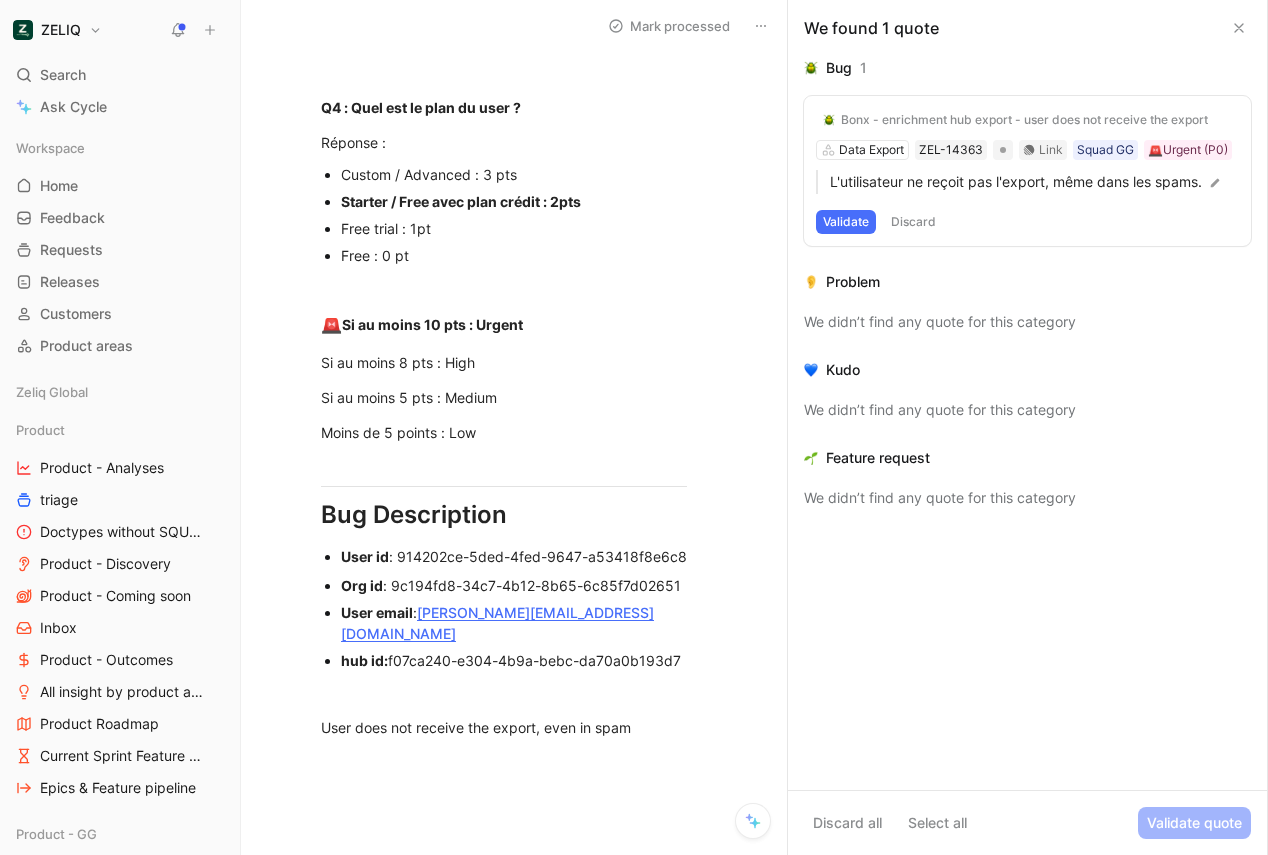 scroll, scrollTop: 2408, scrollLeft: 0, axis: vertical 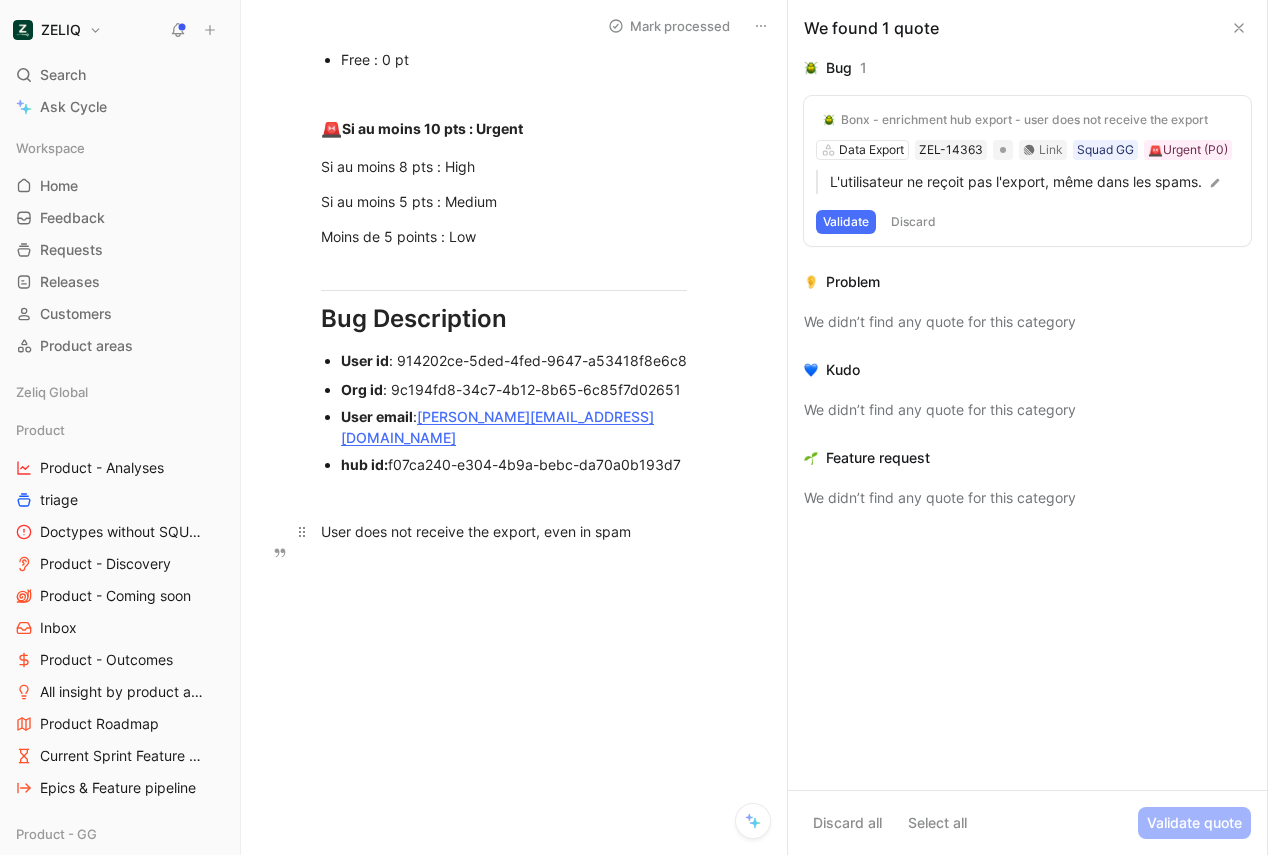 click on "User does not receive the export, even in spam" at bounding box center [504, 531] 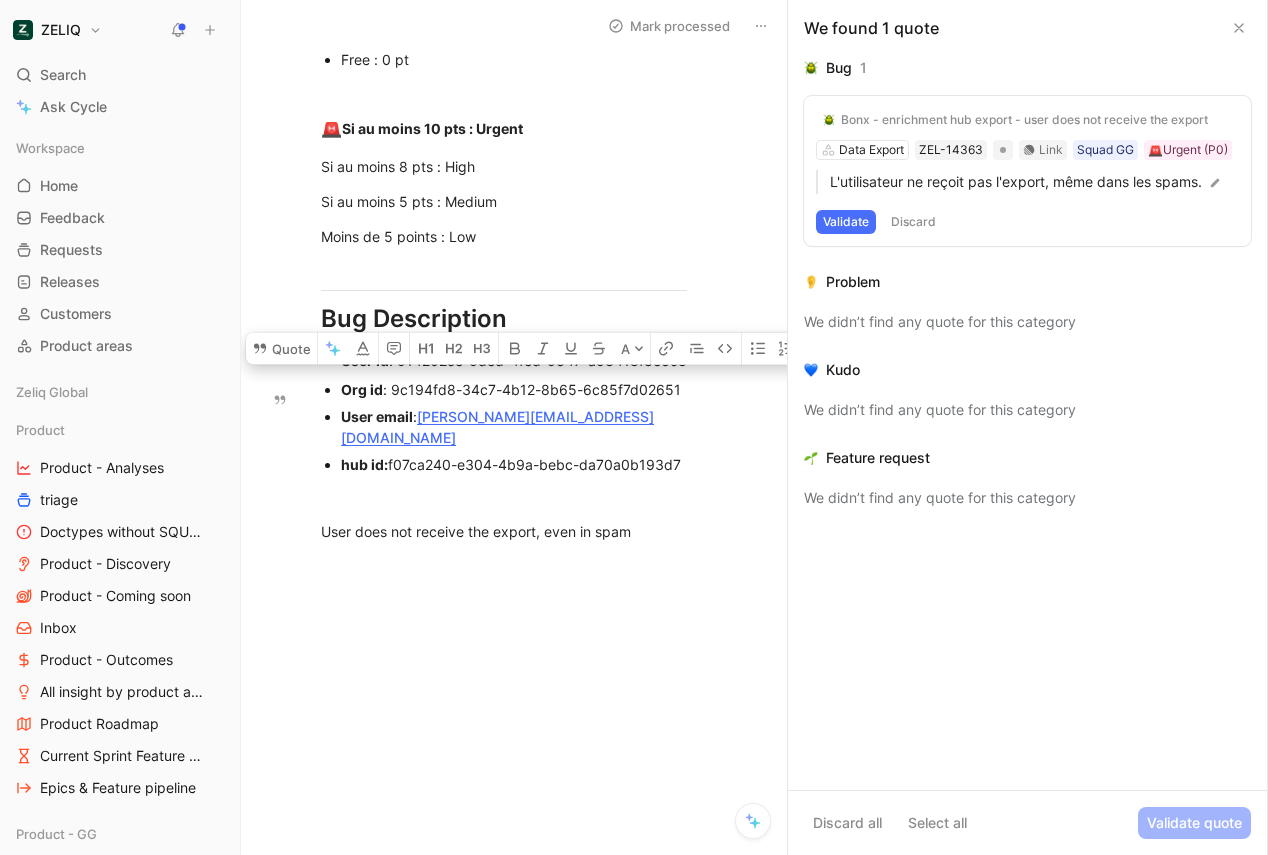 drag, startPoint x: 655, startPoint y: 537, endPoint x: 325, endPoint y: 371, distance: 369.3995 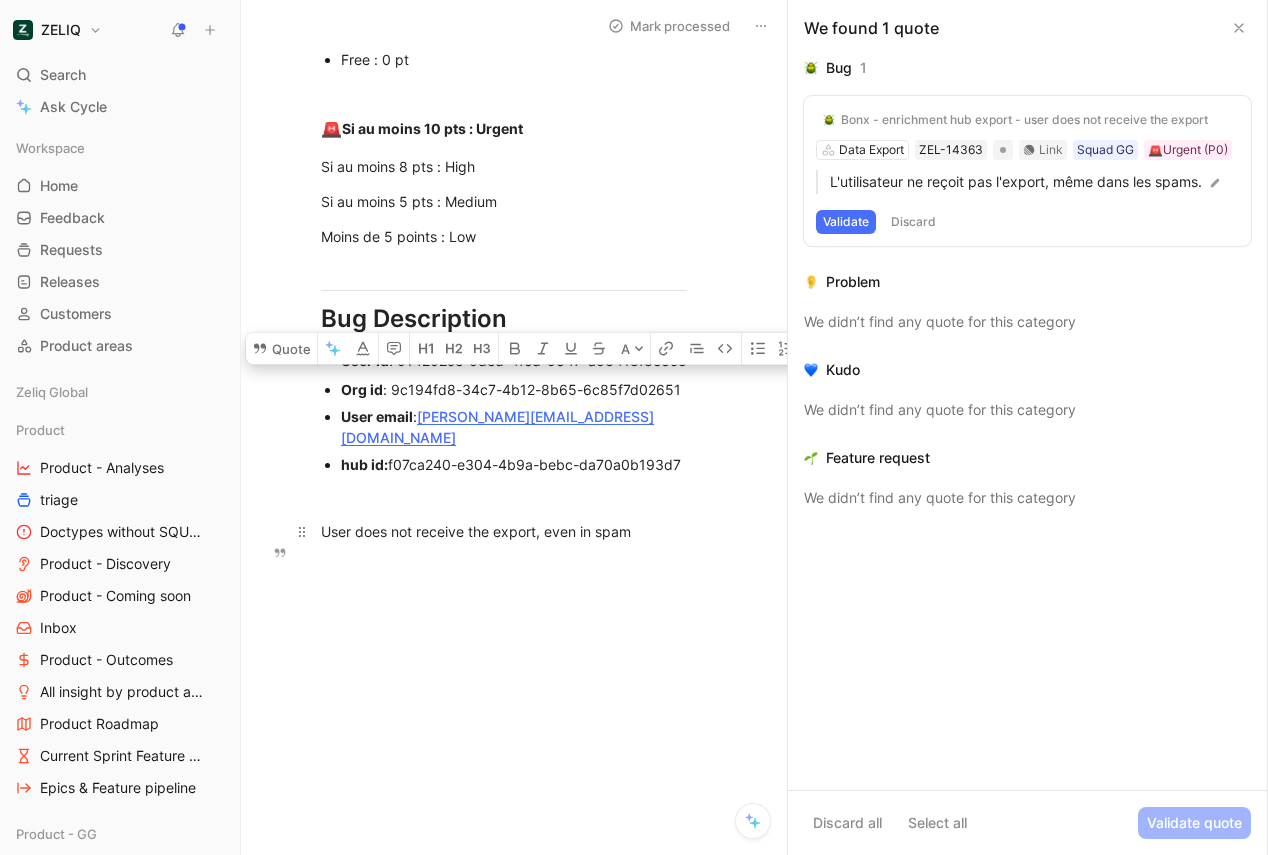 click on "User does not receive the export, even in spam" at bounding box center [504, 531] 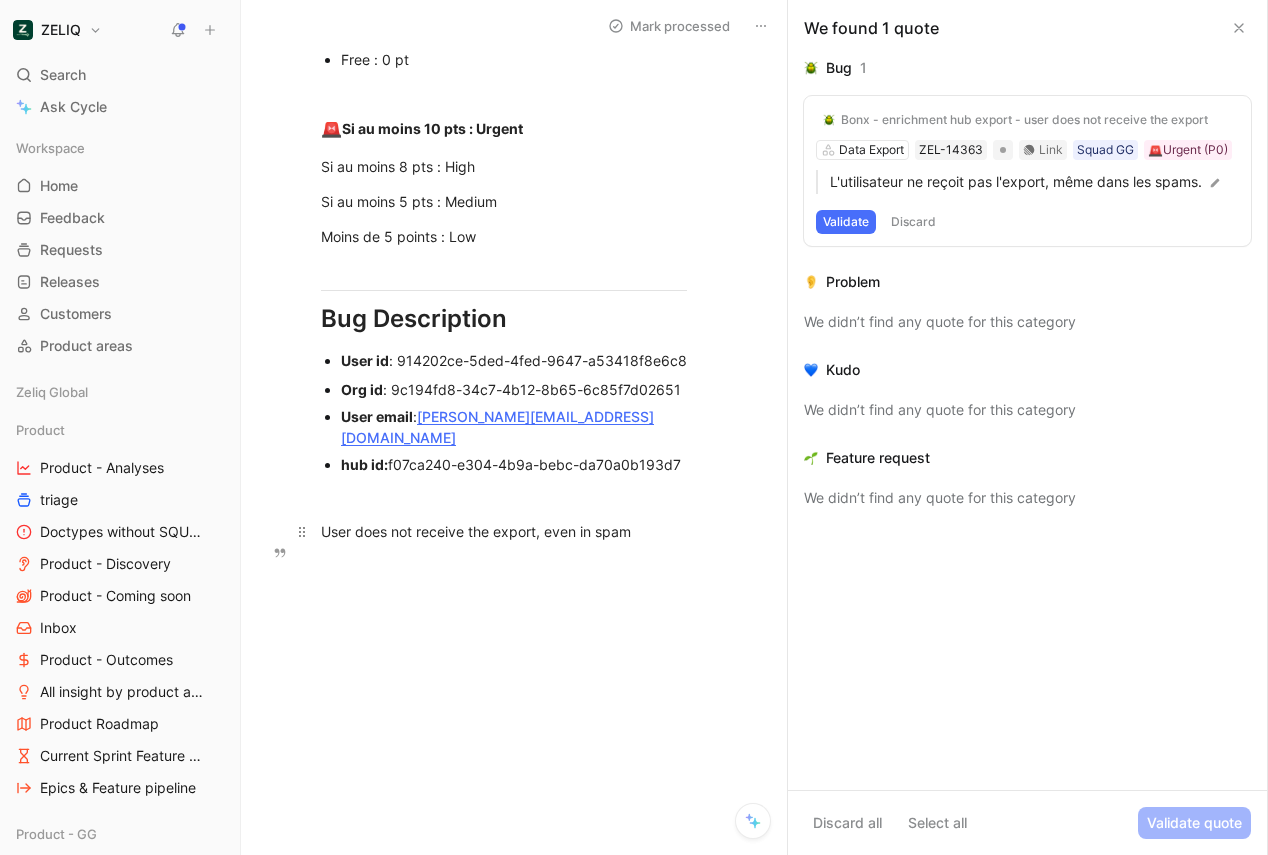 click on "User does not receive the export, even in spam" at bounding box center (504, 531) 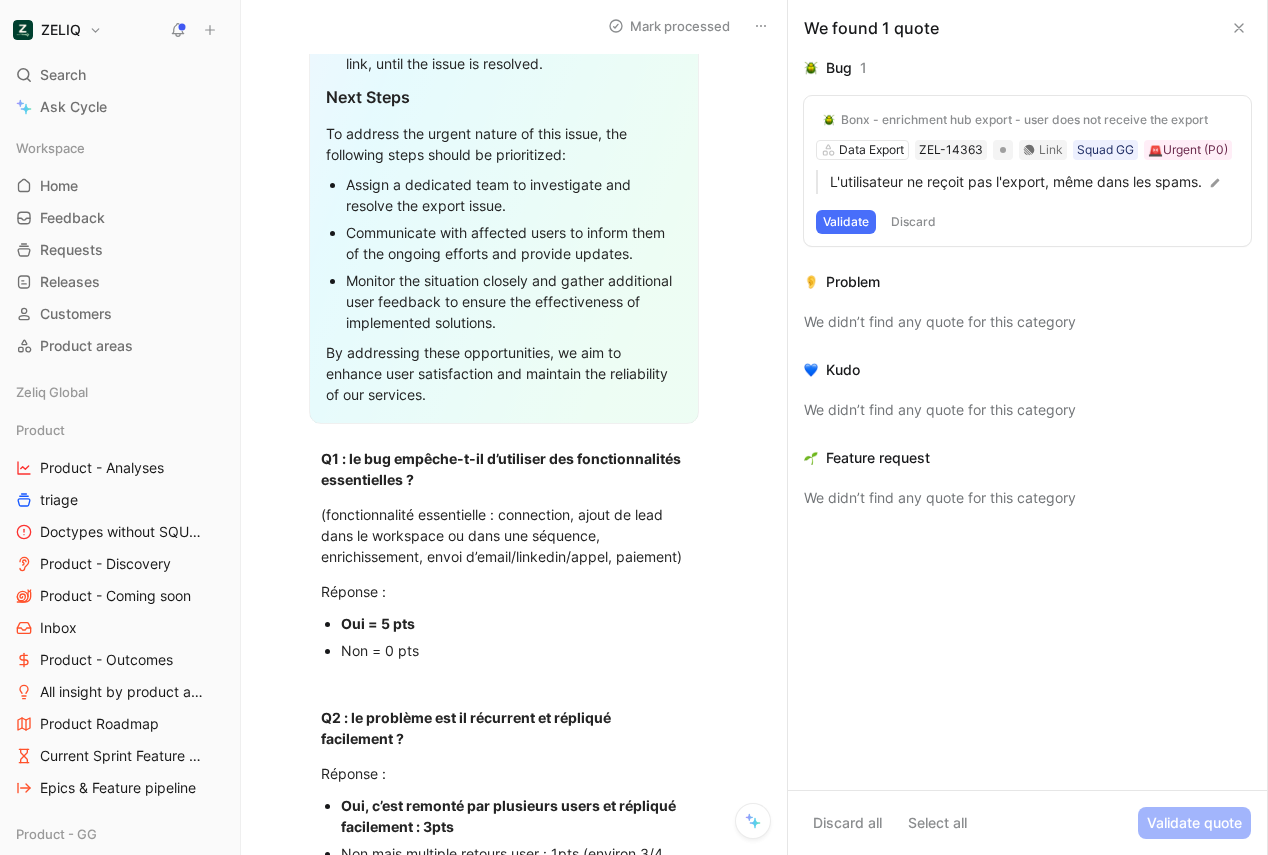 scroll, scrollTop: 0, scrollLeft: 0, axis: both 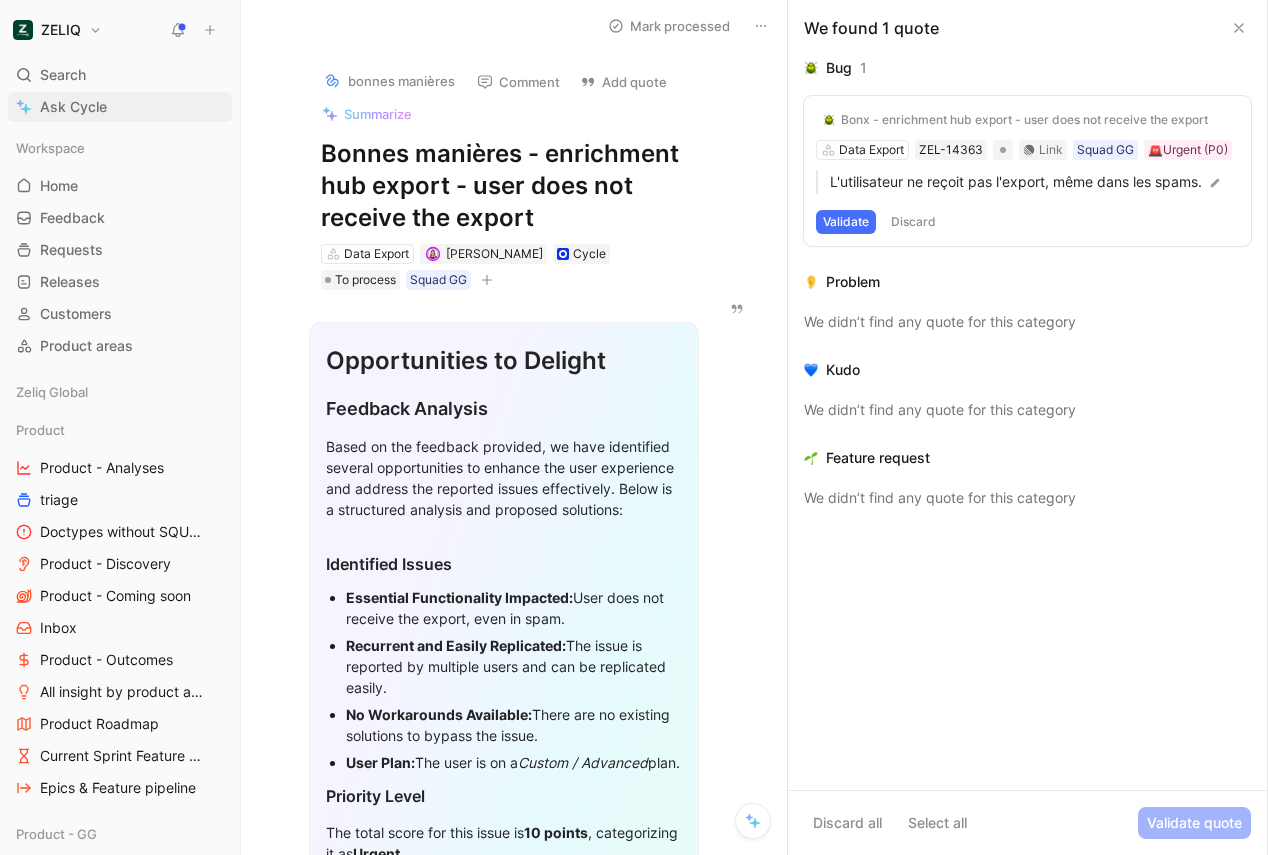 drag, startPoint x: 557, startPoint y: 226, endPoint x: 225, endPoint y: 120, distance: 348.5111 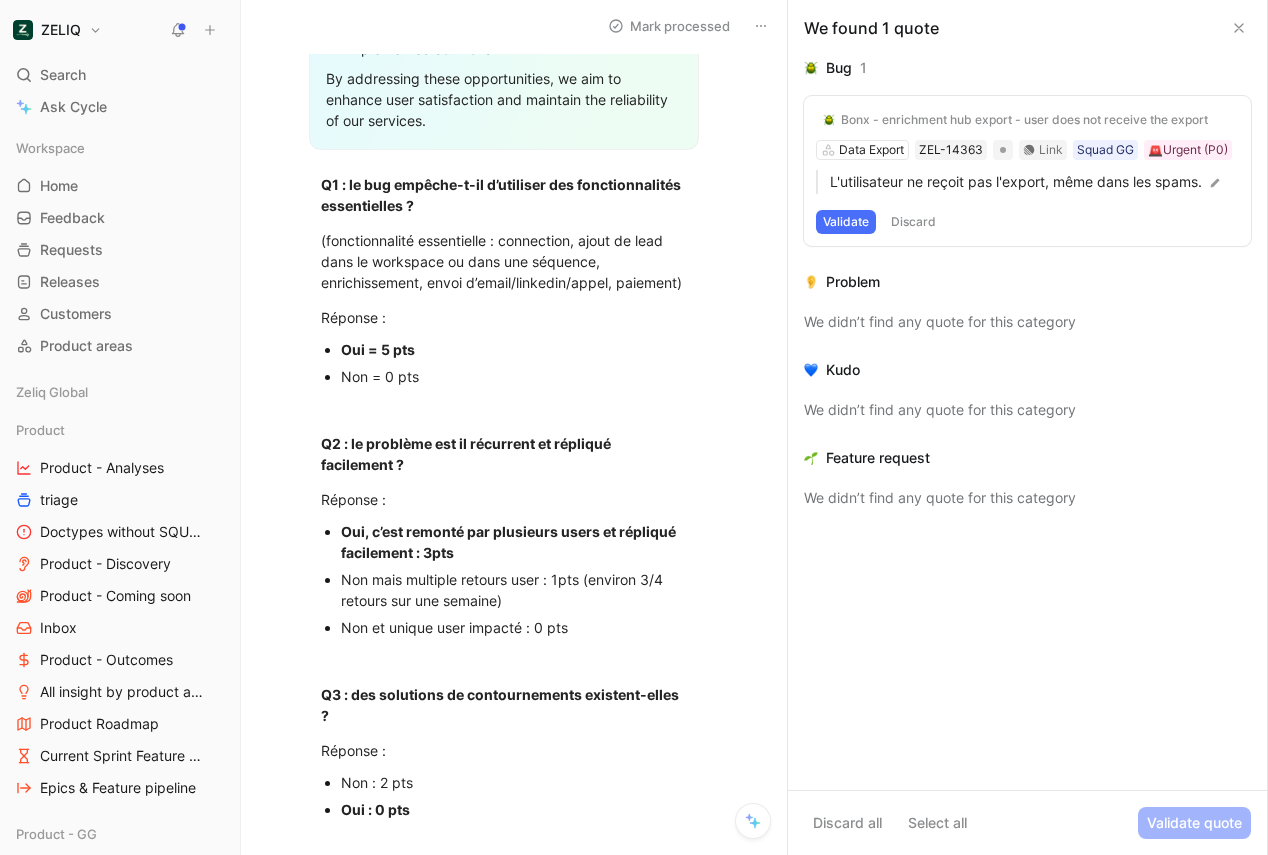 scroll, scrollTop: 2315, scrollLeft: 0, axis: vertical 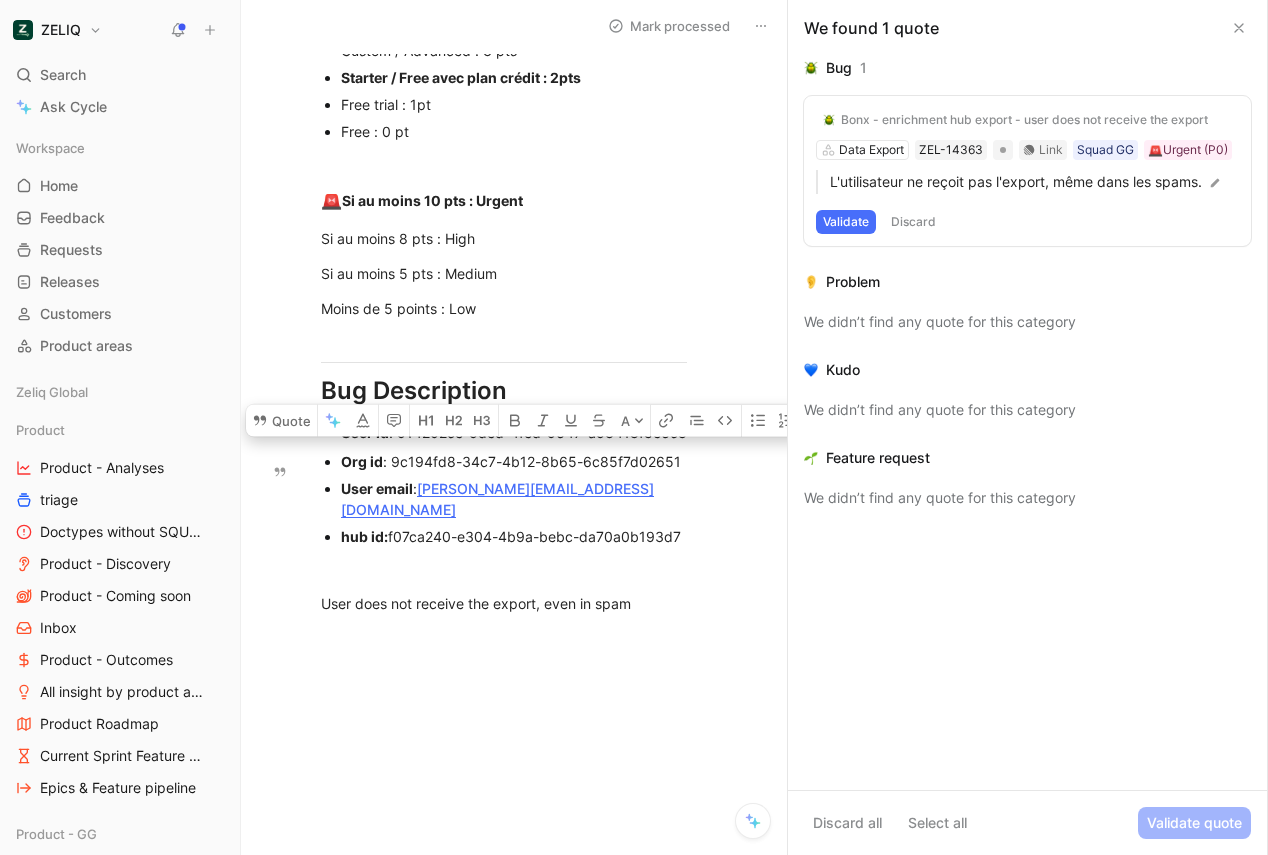 drag, startPoint x: 655, startPoint y: 616, endPoint x: 304, endPoint y: 471, distance: 379.771 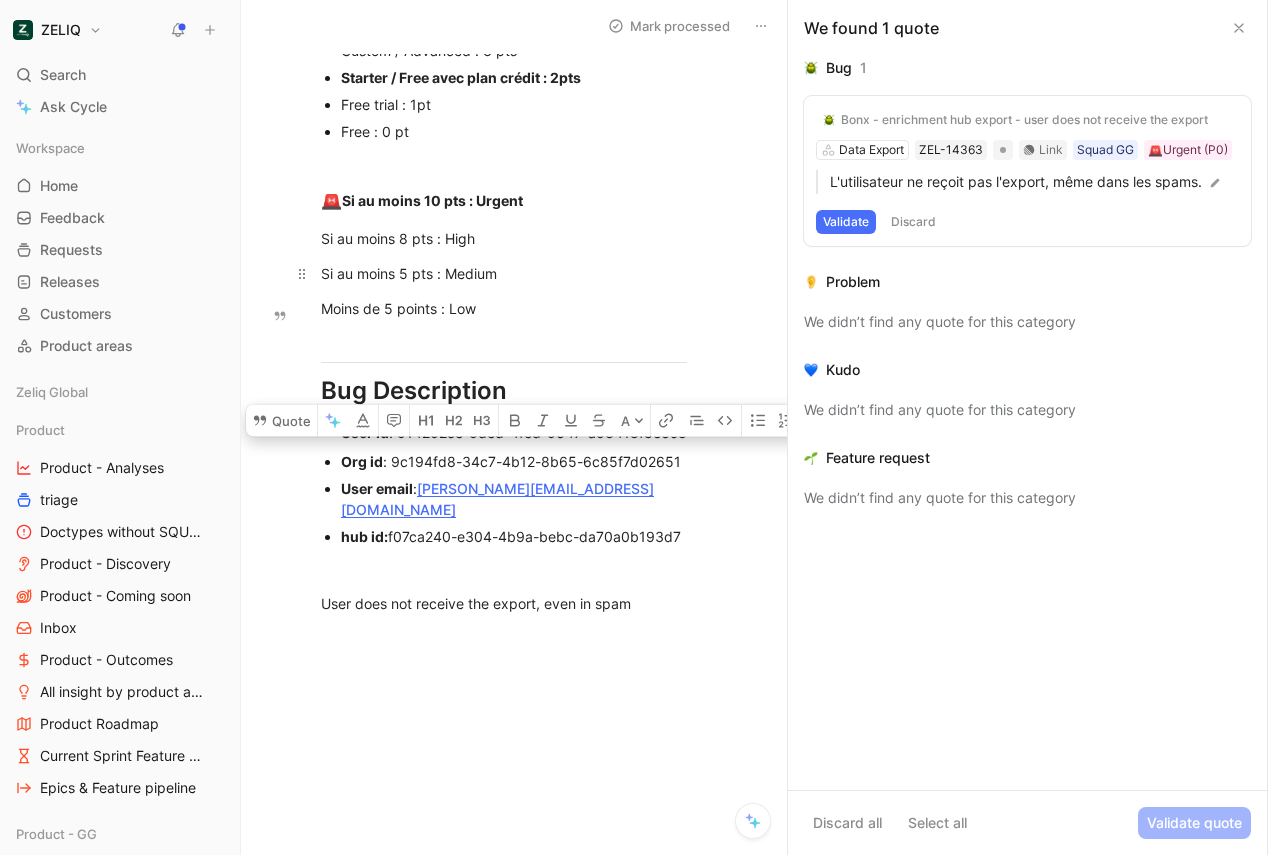 click on "Si au moins 5 pts : Medium" at bounding box center [504, 273] 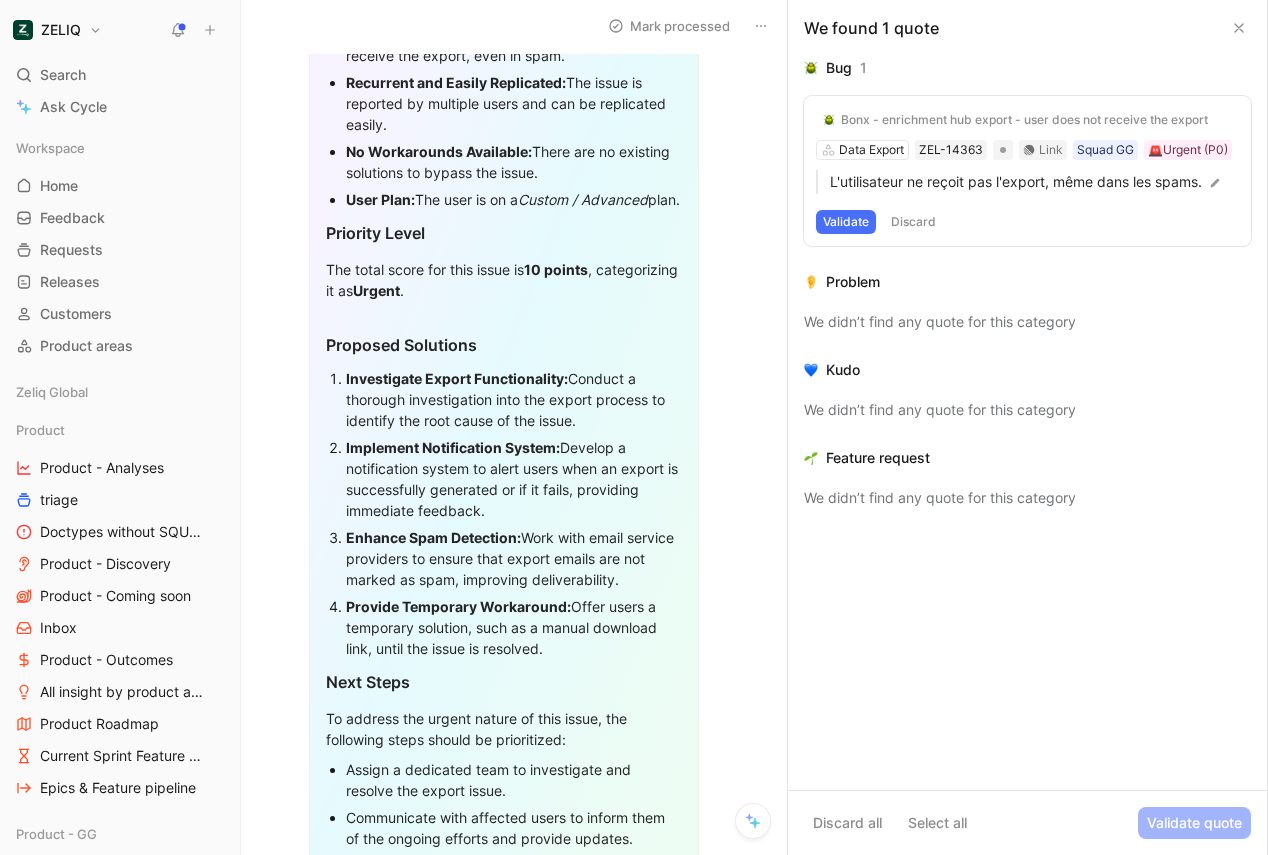 scroll, scrollTop: 0, scrollLeft: 0, axis: both 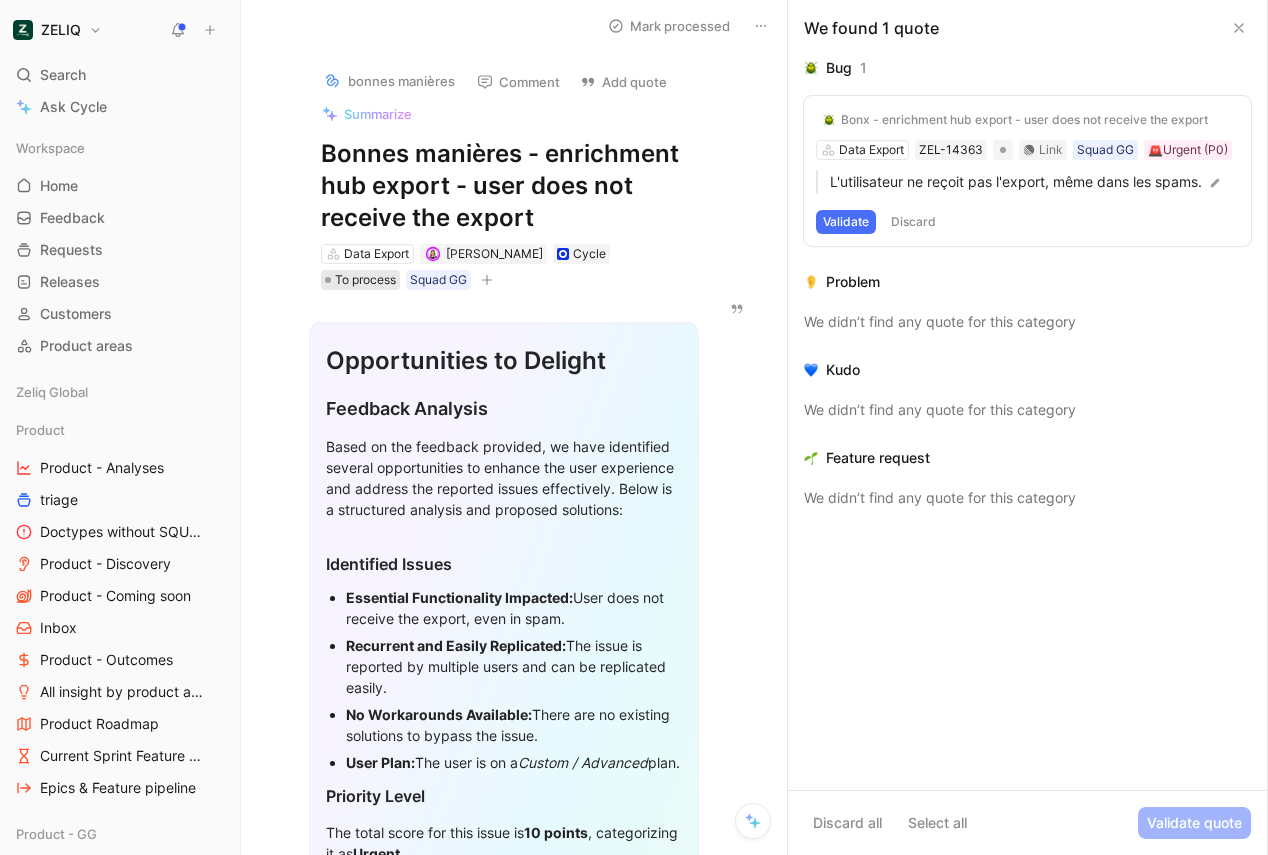 click on "To process" at bounding box center (365, 280) 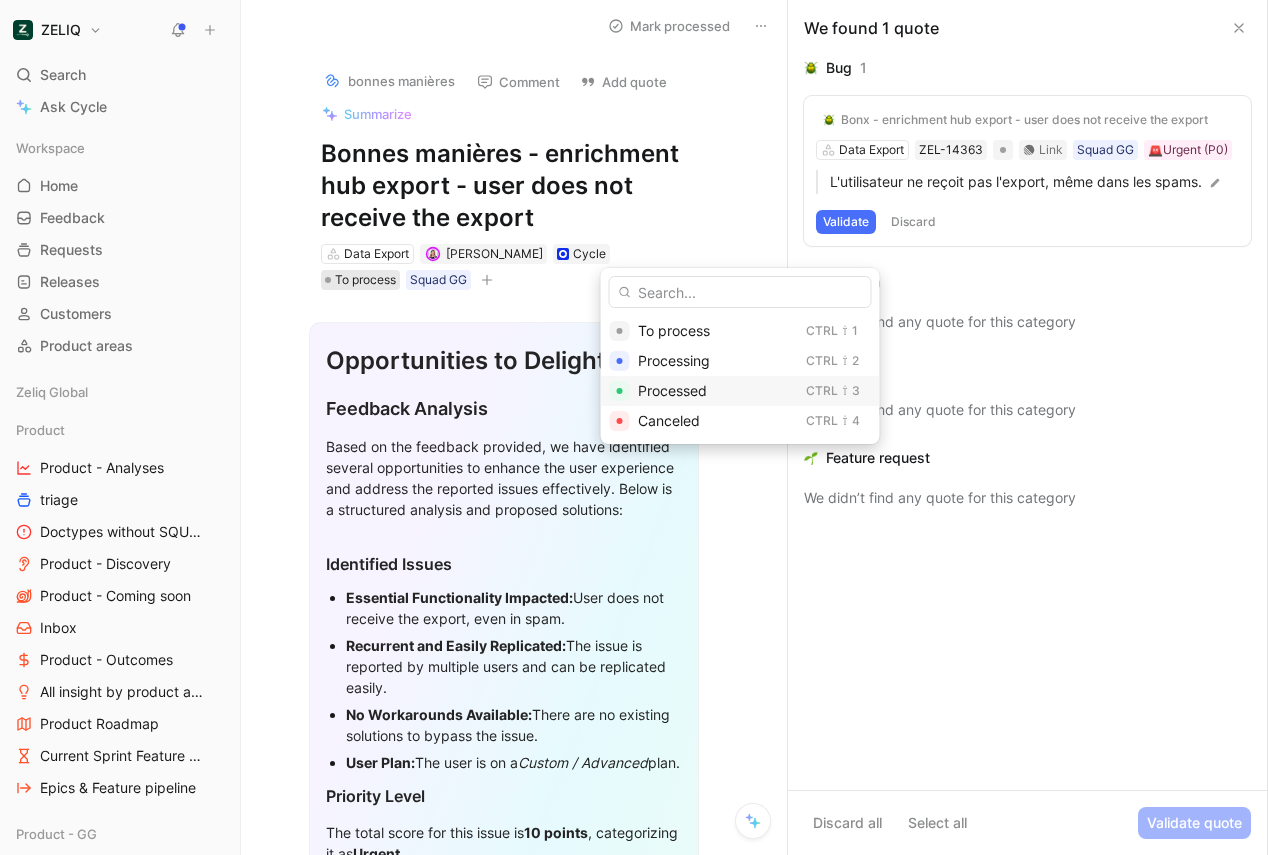 click on "Processed" at bounding box center [718, 391] 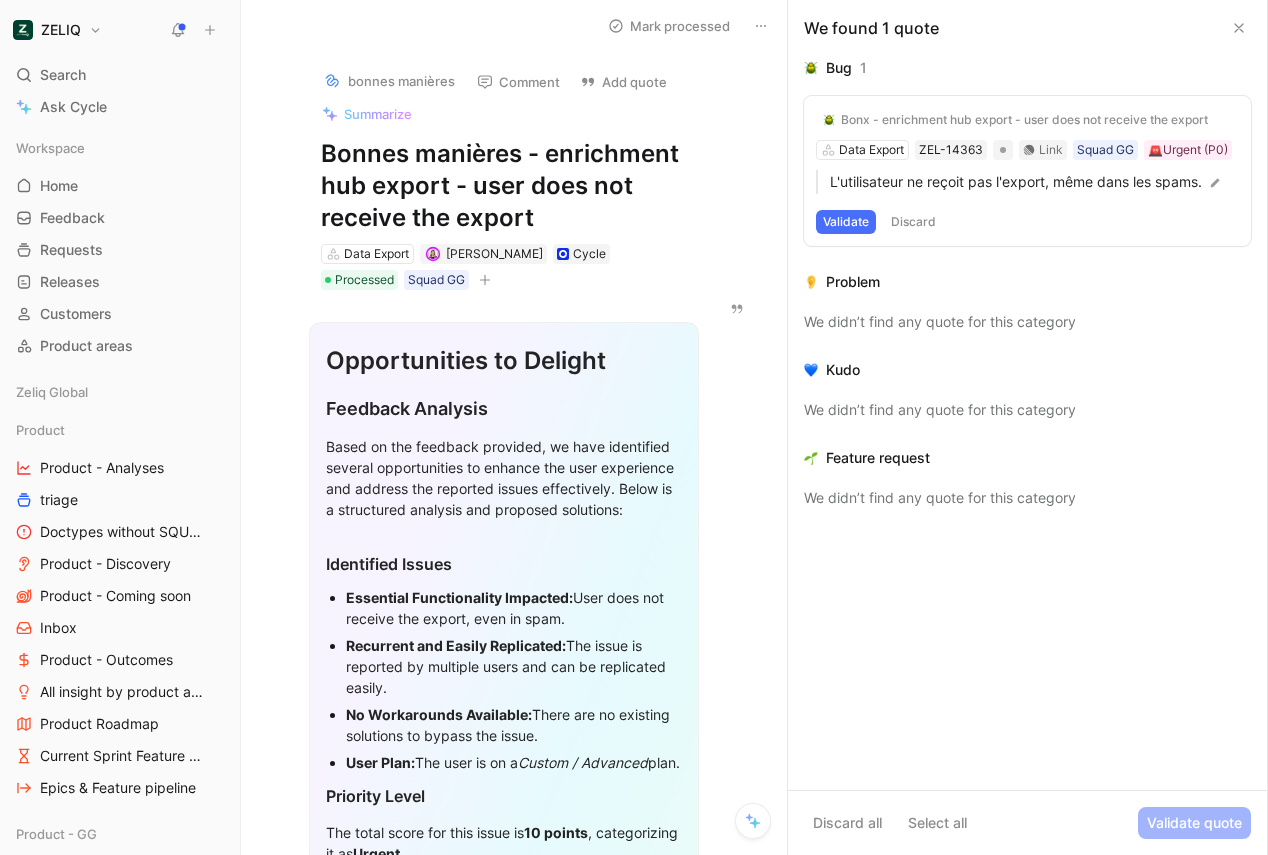 click 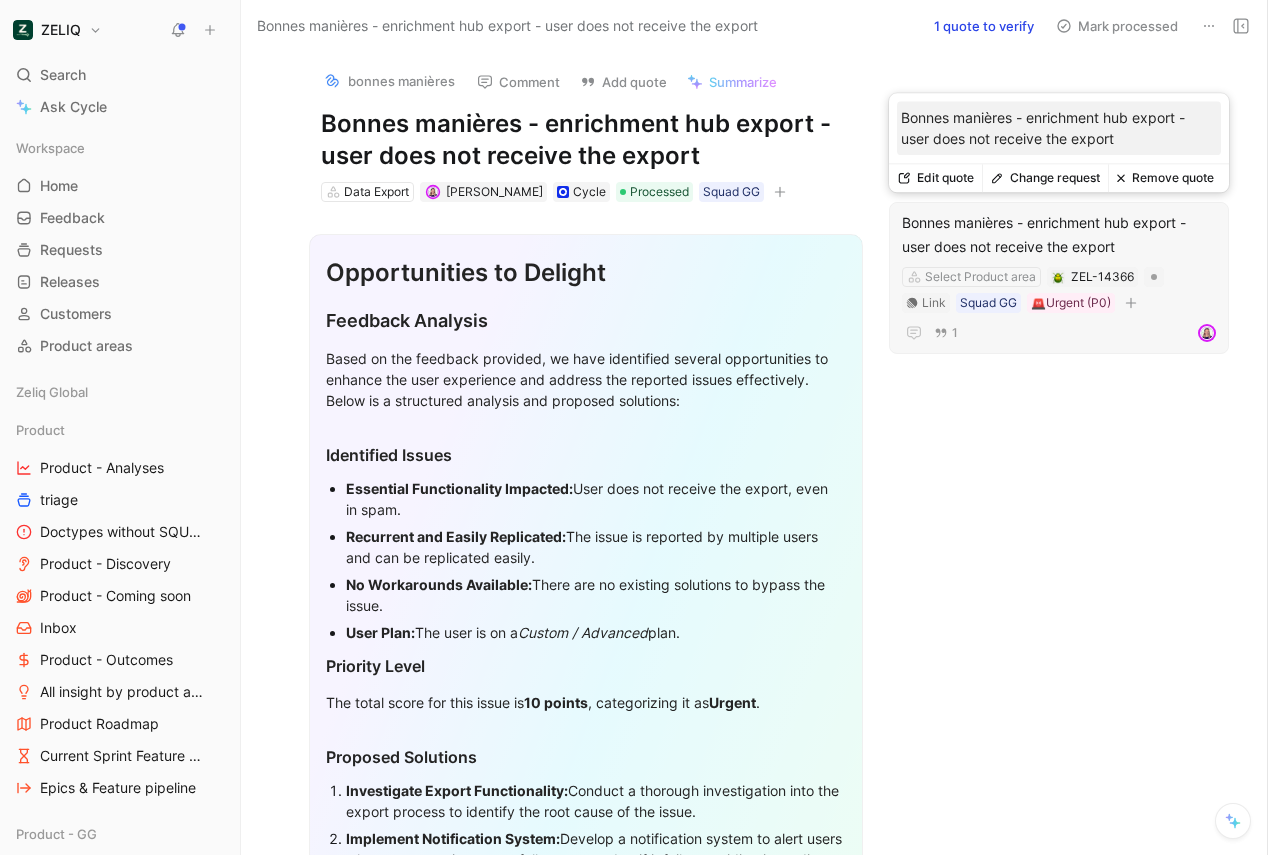 click on "Select Product area ZEL-14366 Link Squad GG 🚨Urgent (P0)" at bounding box center [1059, 290] 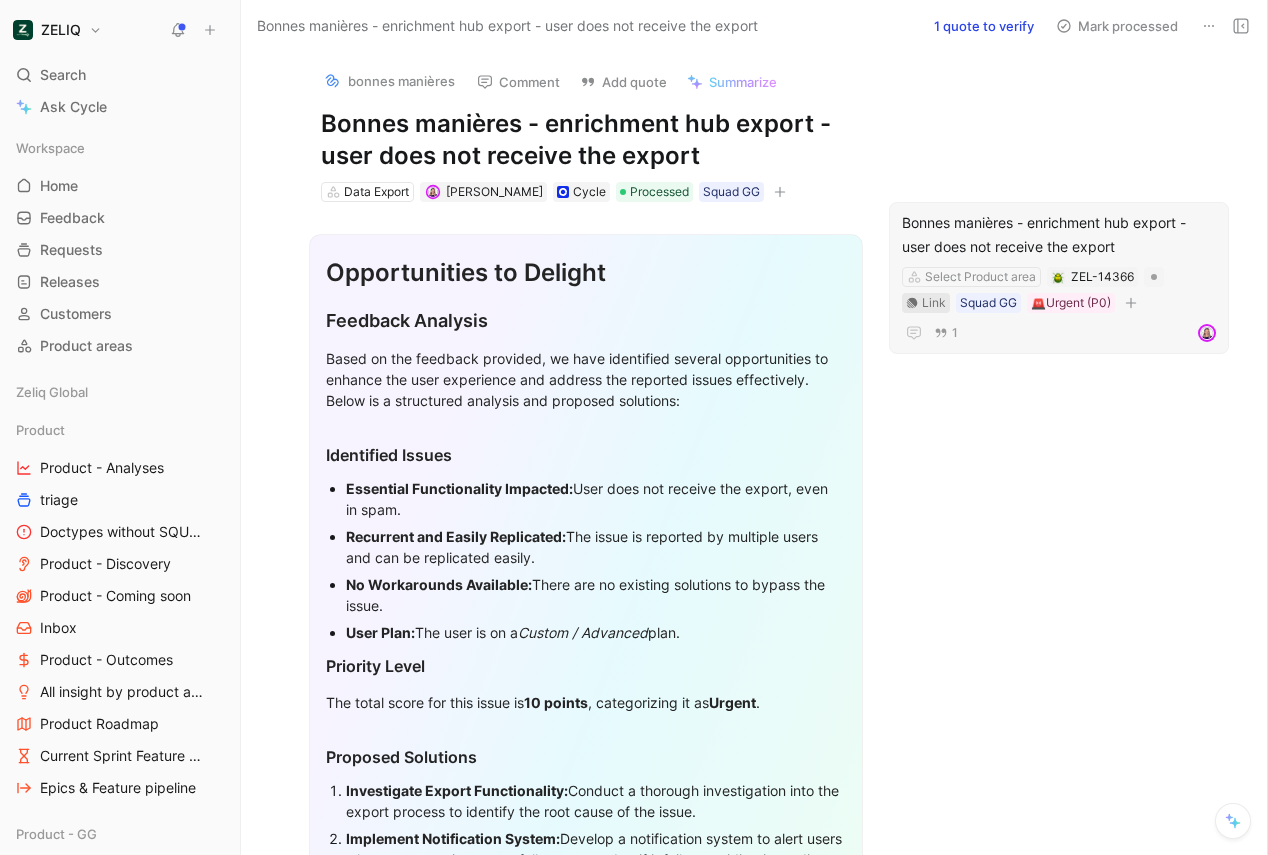 click on "Link" at bounding box center (934, 303) 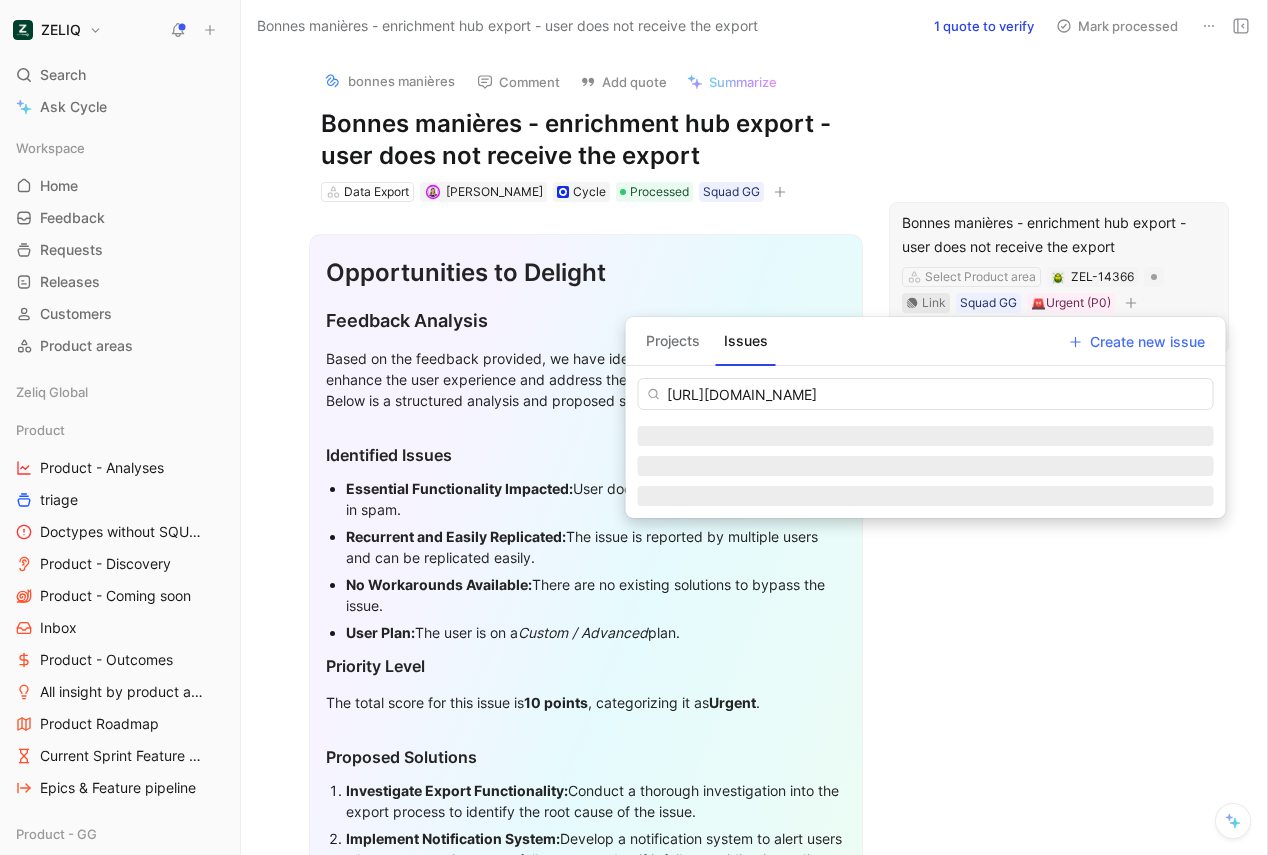 scroll, scrollTop: 0, scrollLeft: 34, axis: horizontal 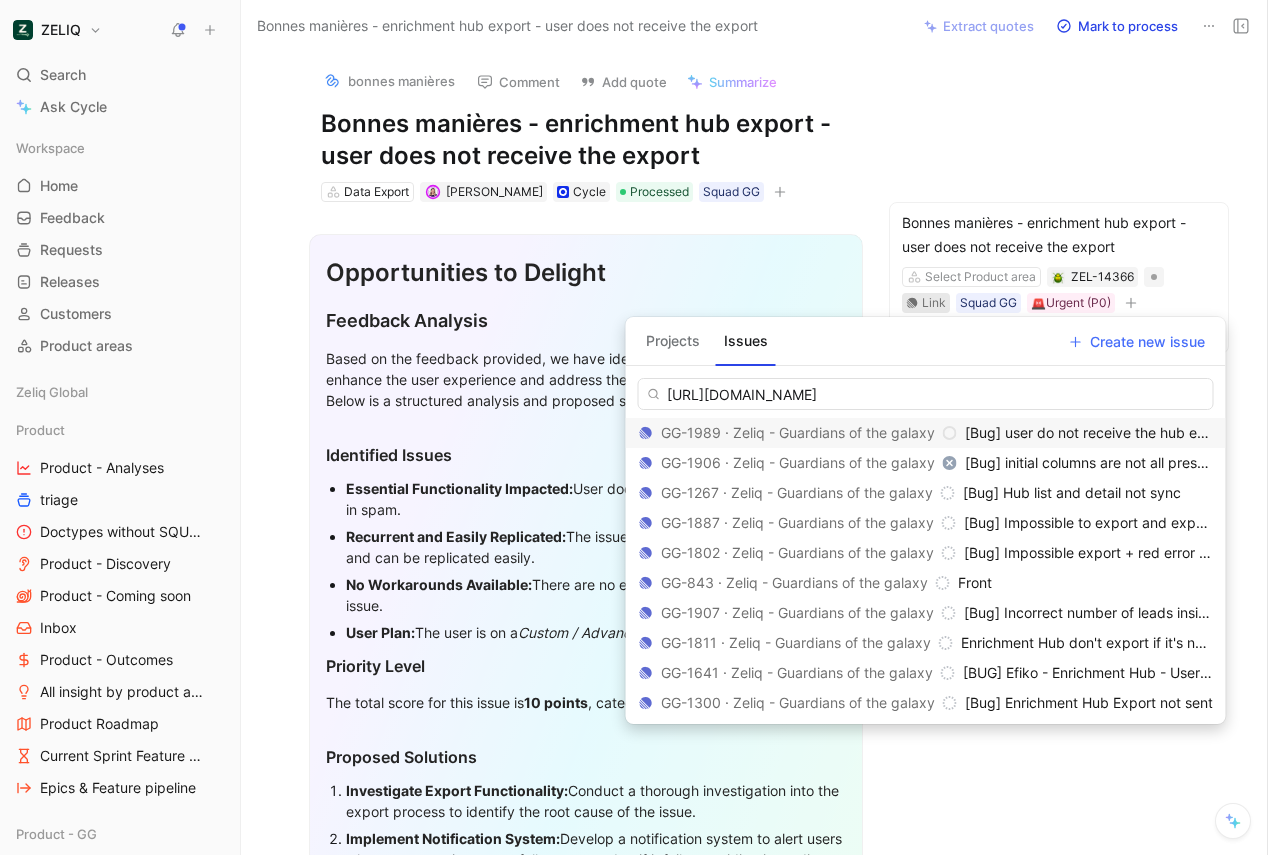 type on "https://linear.app/getheroes/issue/GG-1989/bug-user-do-not-receive-the-hub-export" 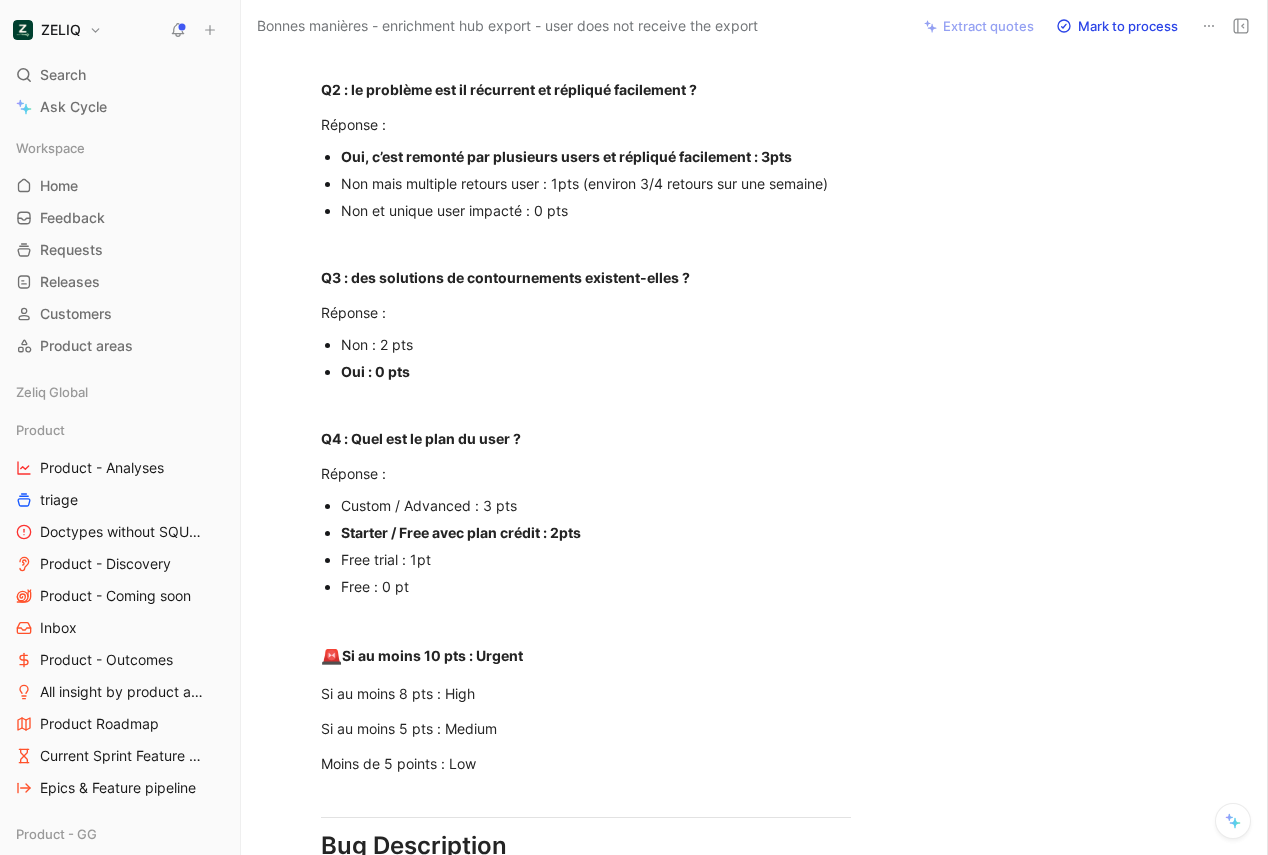 scroll, scrollTop: 1942, scrollLeft: 0, axis: vertical 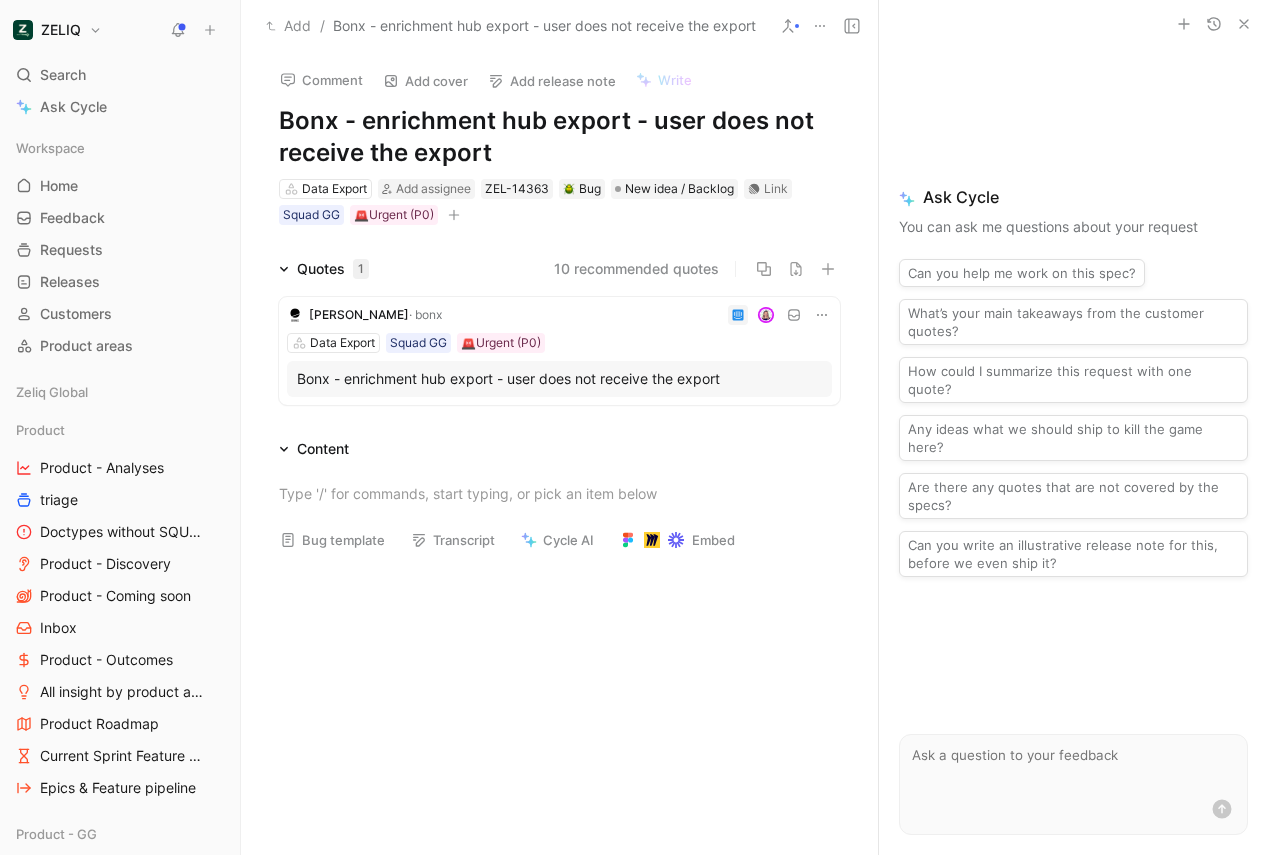 click on "Bonx - enrichment hub export - user does not receive the export" at bounding box center (559, 379) 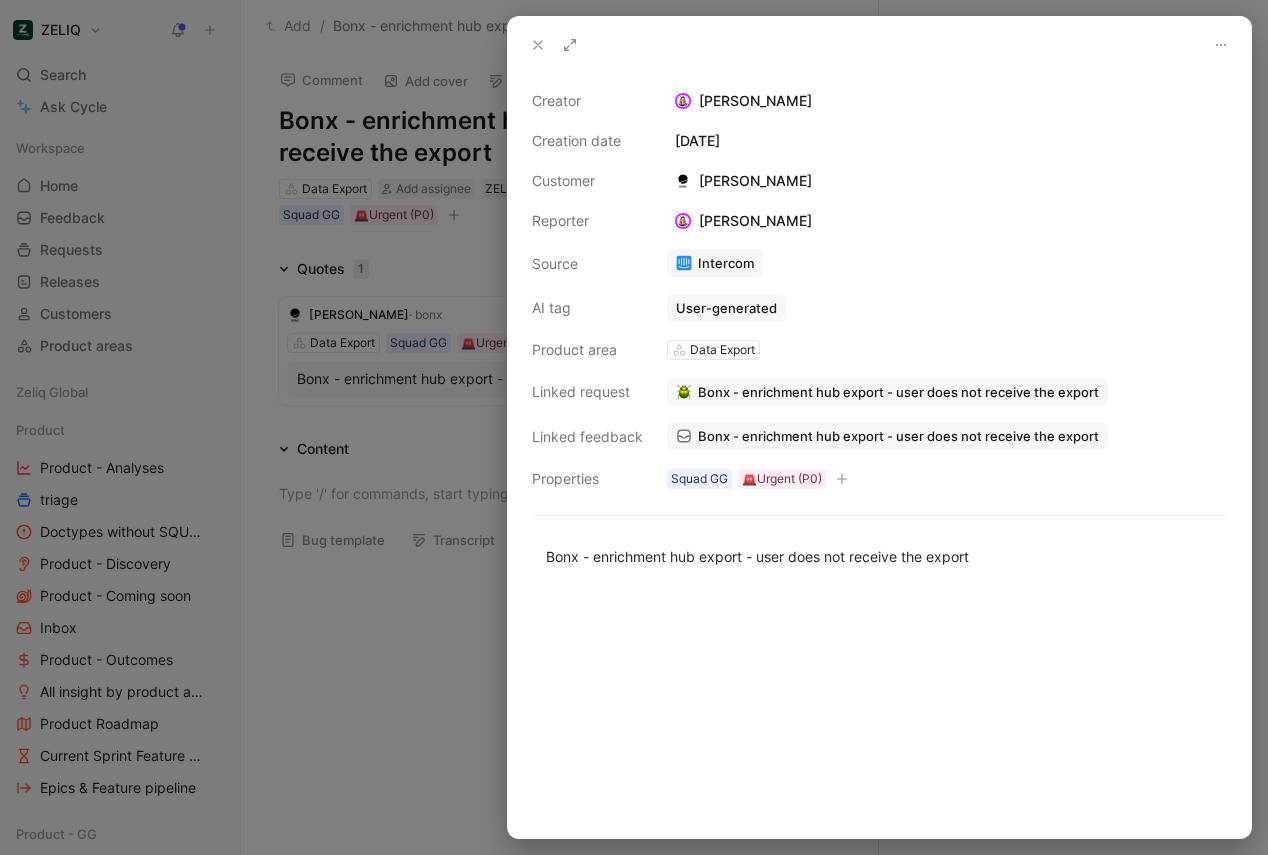 click on "Bonx - enrichment hub export - user does not receive the export" at bounding box center [898, 436] 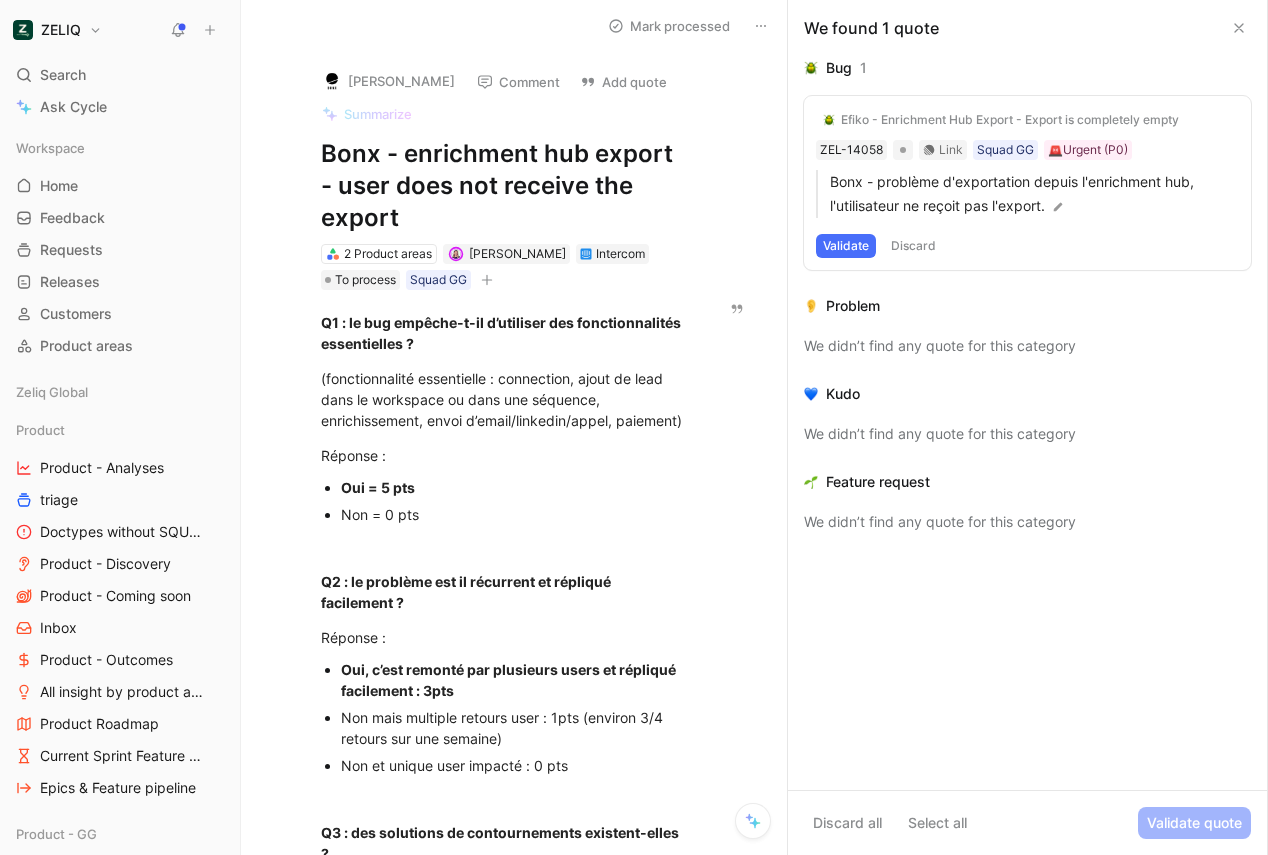 scroll, scrollTop: 1089, scrollLeft: 0, axis: vertical 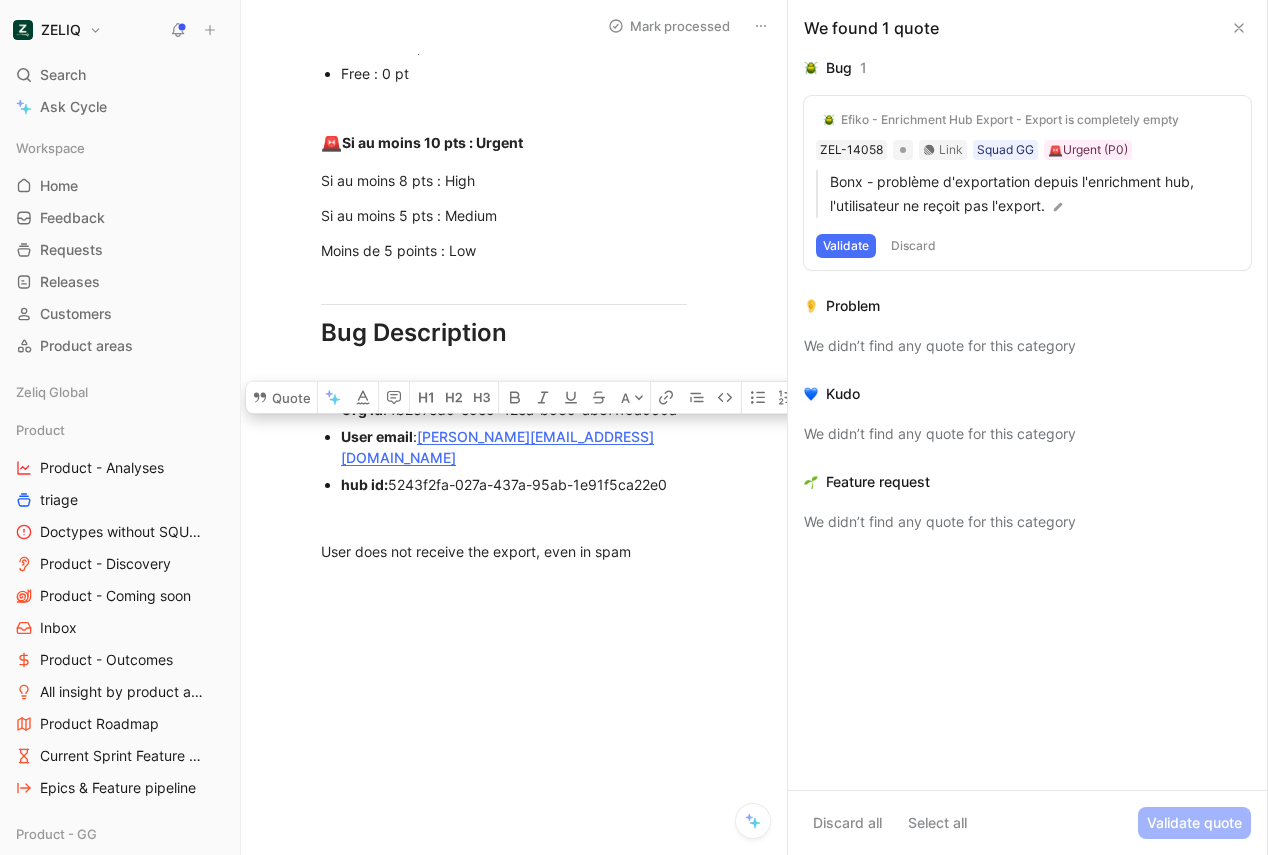 drag, startPoint x: 676, startPoint y: 534, endPoint x: 311, endPoint y: 402, distance: 388.13528 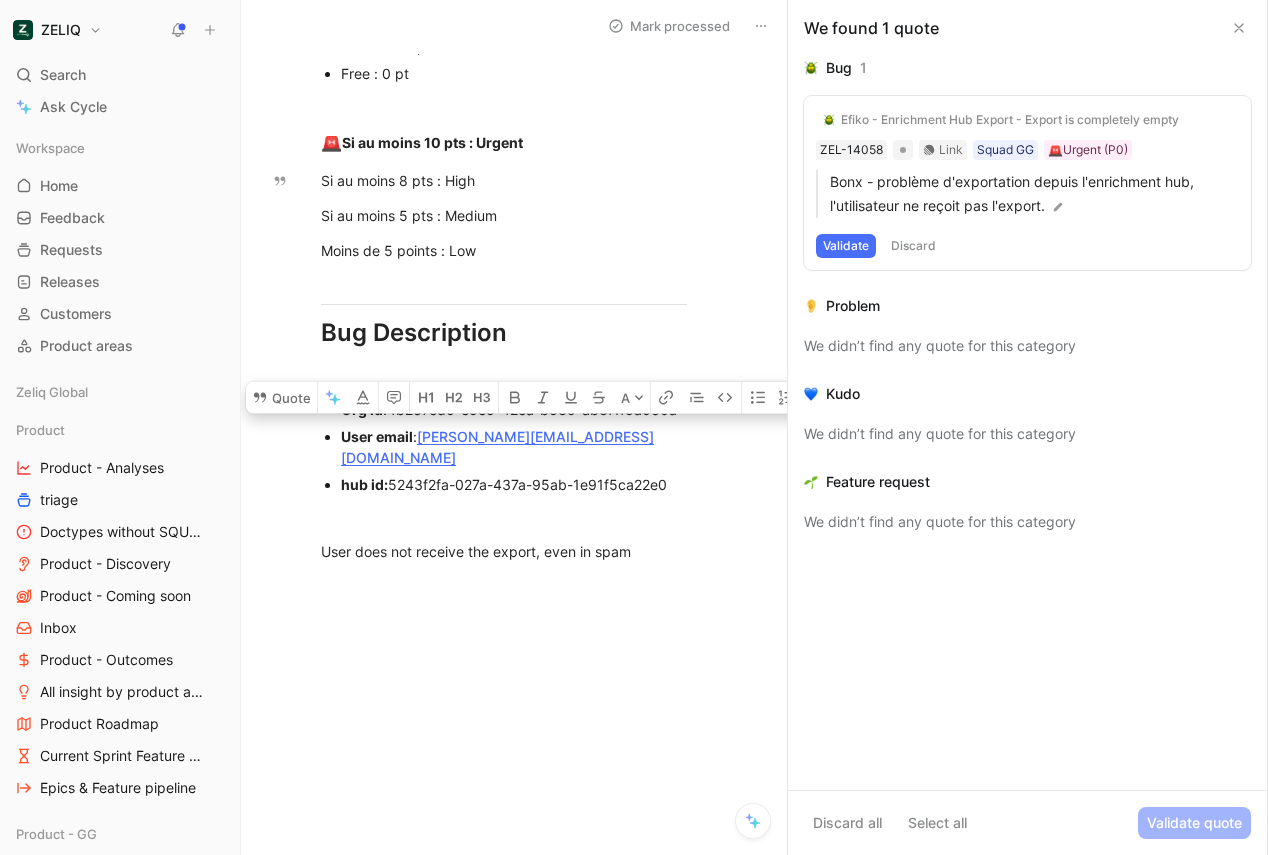 click on "Francesca Morichelli Comment Add quote Summarize Bonx - enrichment hub export - user does not receive the export 2 Product areas Camille Wattel Intercom To process Squad GG Quote A Q1 : le bug empêche-t-il d’utiliser des fonctionnalités essentielles ? (fonctionnalité essentielle : connection, ajout de lead dans le workspace ou dans une séquence, enrichissement, envoi d’email/linkedin/appel, paiement) Réponse : Oui = 5 pts Non = 0 pts Q2 : le problème est il récurrent et répliqué facilement ? Réponse : Oui, c’est remonté par plusieurs users et répliqué facilement : 3pts Non mais multiple retours user : 1pts (environ 3/4 retours sur une semaine) Non et unique user impacté : 0 pts Q3 : des solutions de contournements existent-elles ? Réponse : Non : 2 pts Oui : 0 pts Q4 : Quel est le plan du user ? Réponse : Custom / Advanced : 3 pts Starter / Free avec plan crédit : 2pts Free trial : 1pt Free : 0 pt 🚨  Si au moins 10 pts : Urgent Si au moins 8 pts : High Si au moins 5 pts : Medium :" at bounding box center [514, 453] 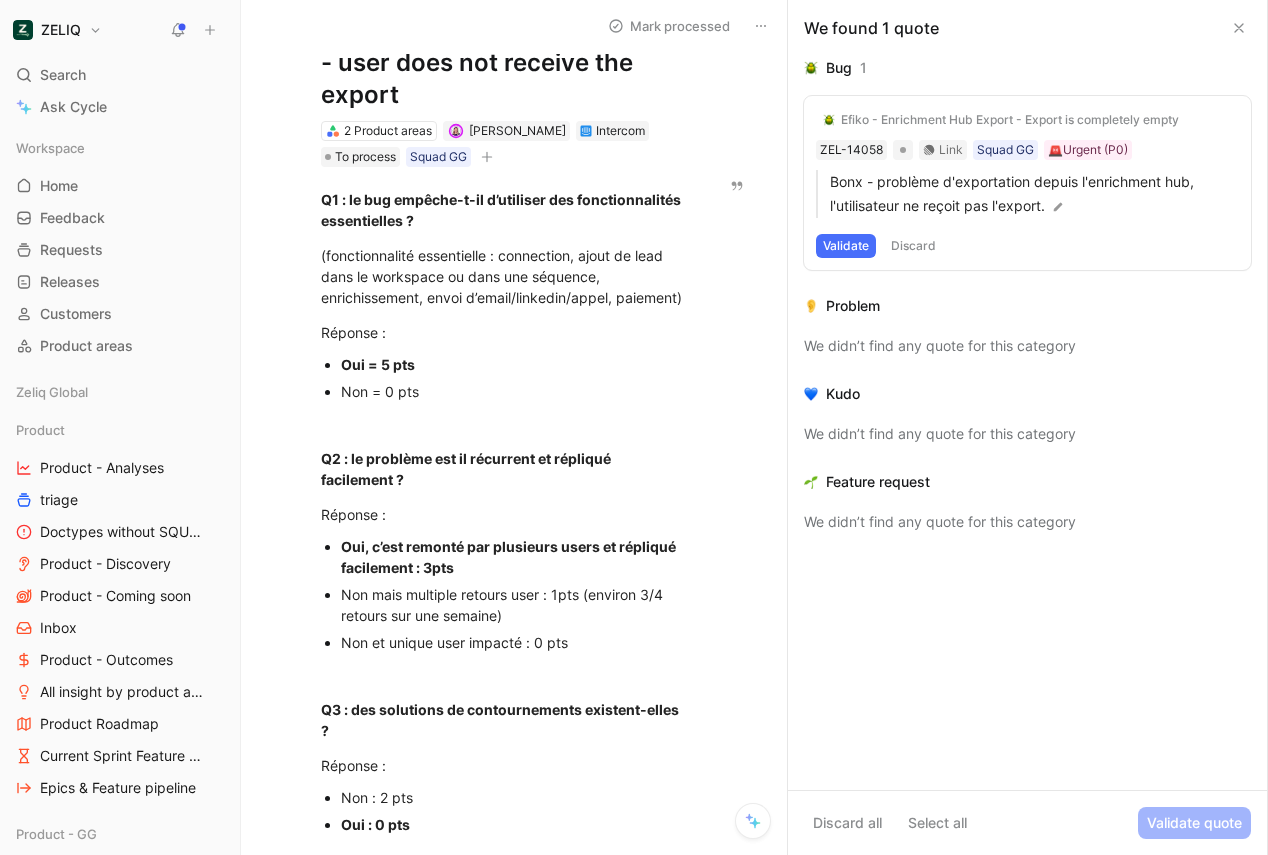 scroll, scrollTop: 0, scrollLeft: 0, axis: both 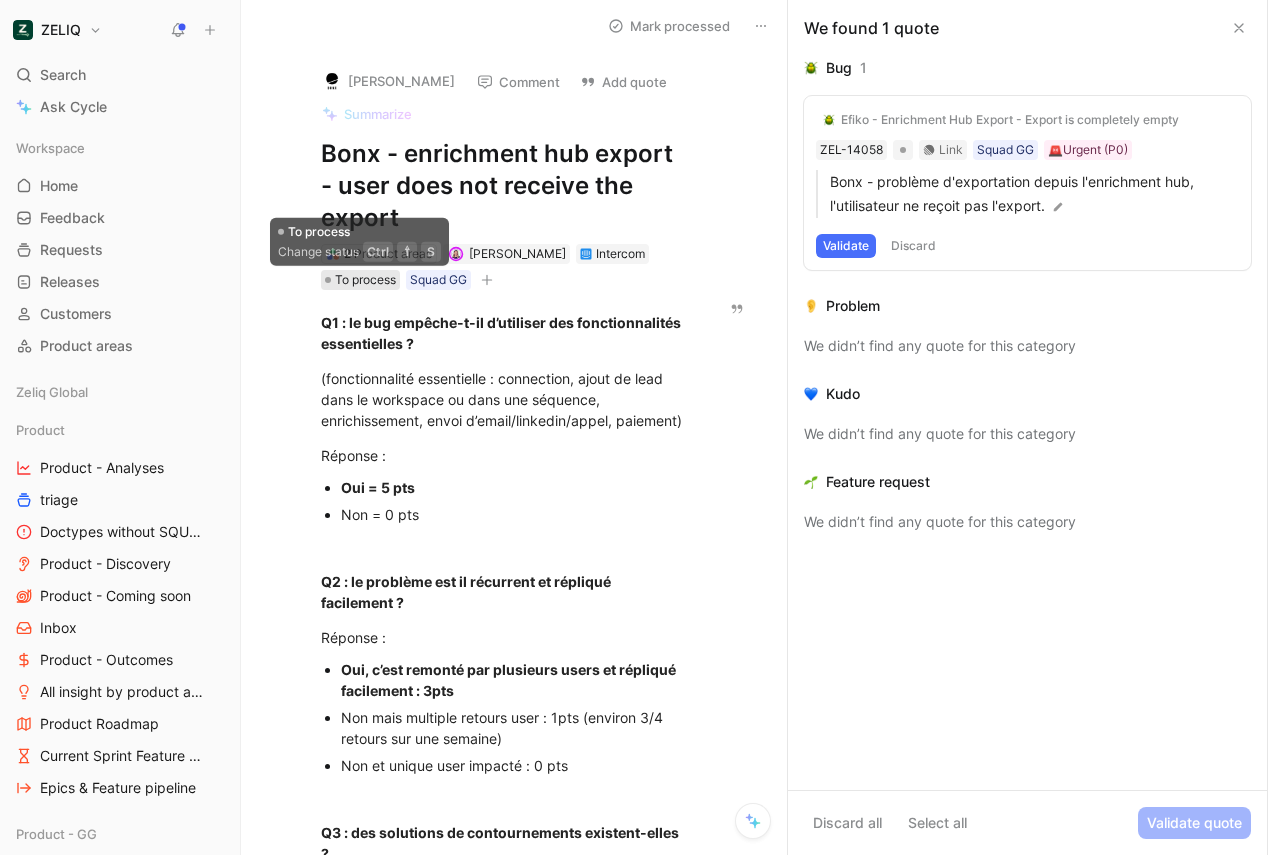 click on "To process" at bounding box center (365, 280) 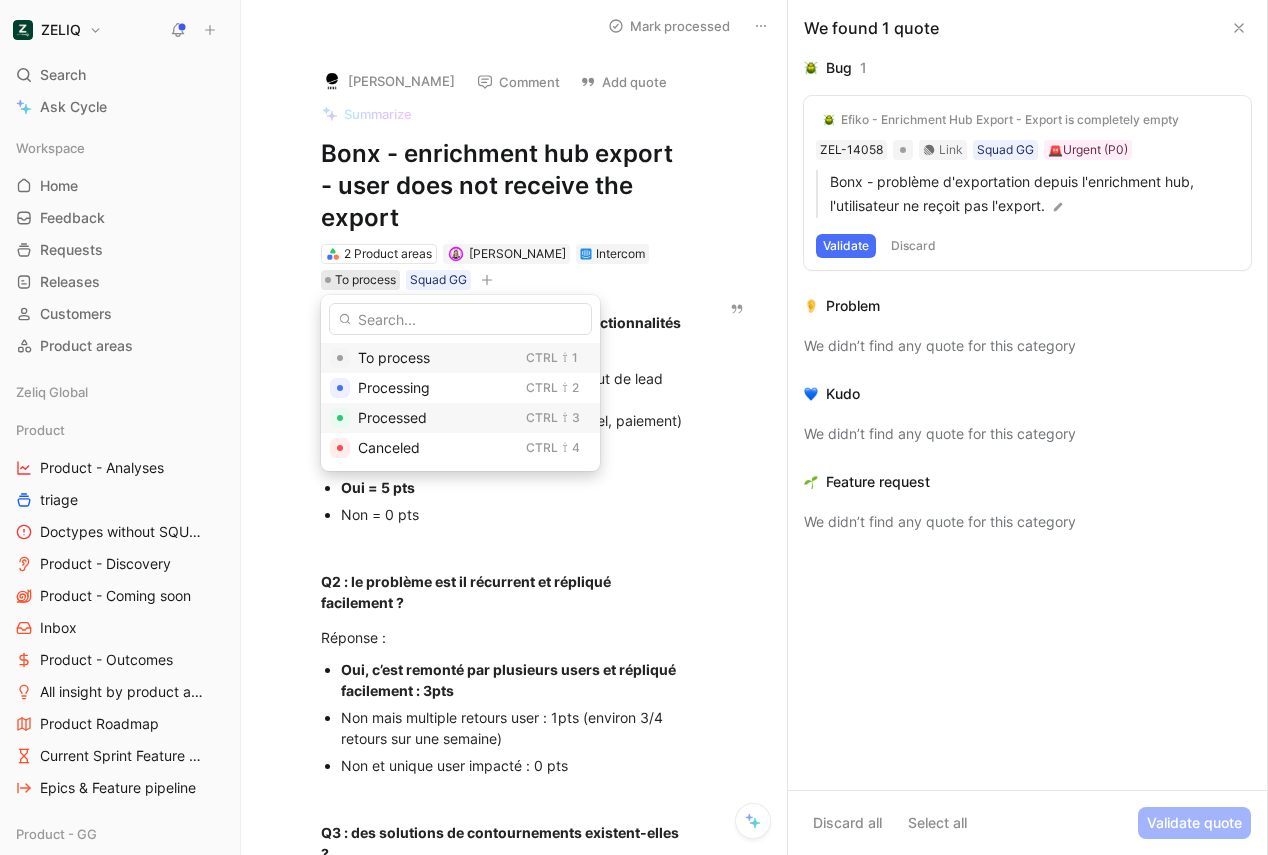 click on "Processed" at bounding box center [392, 417] 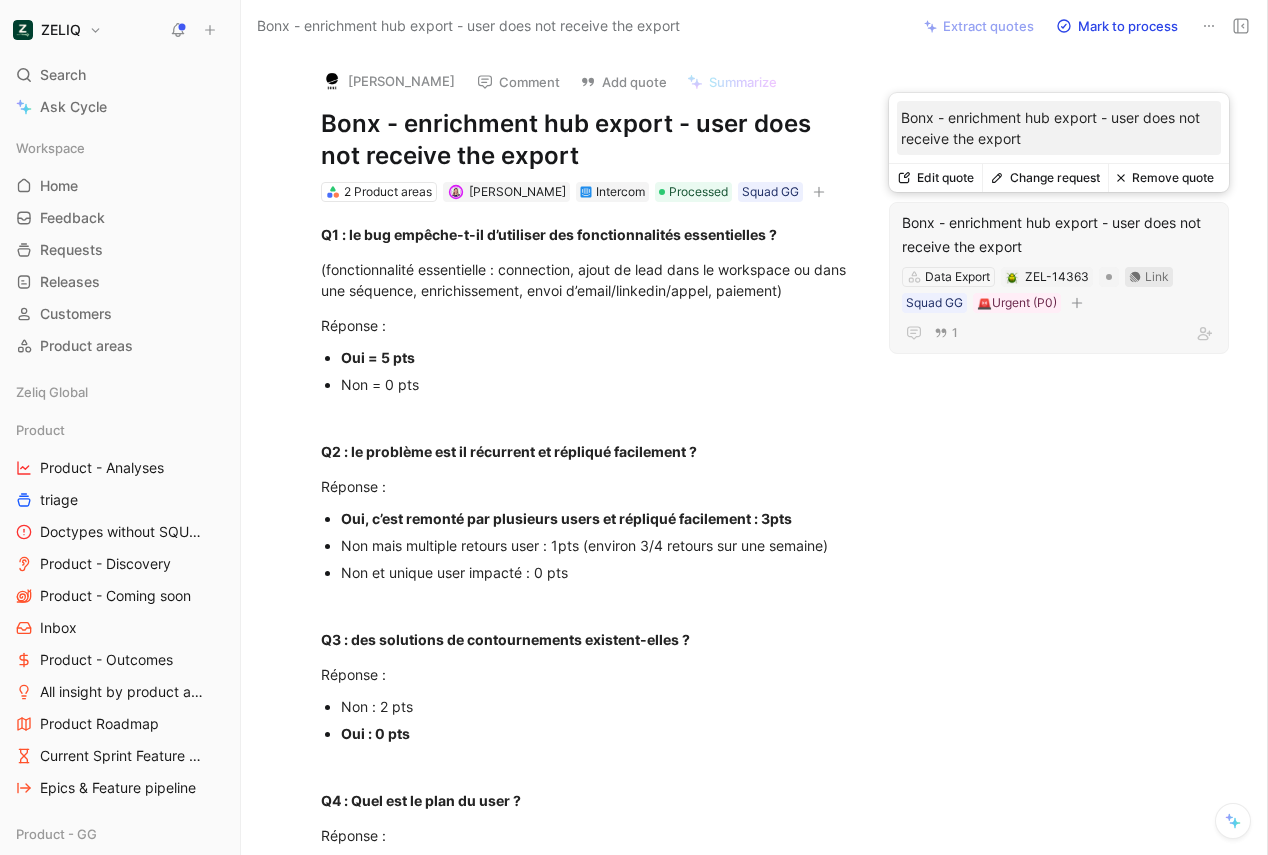 click on "Link" at bounding box center [1149, 277] 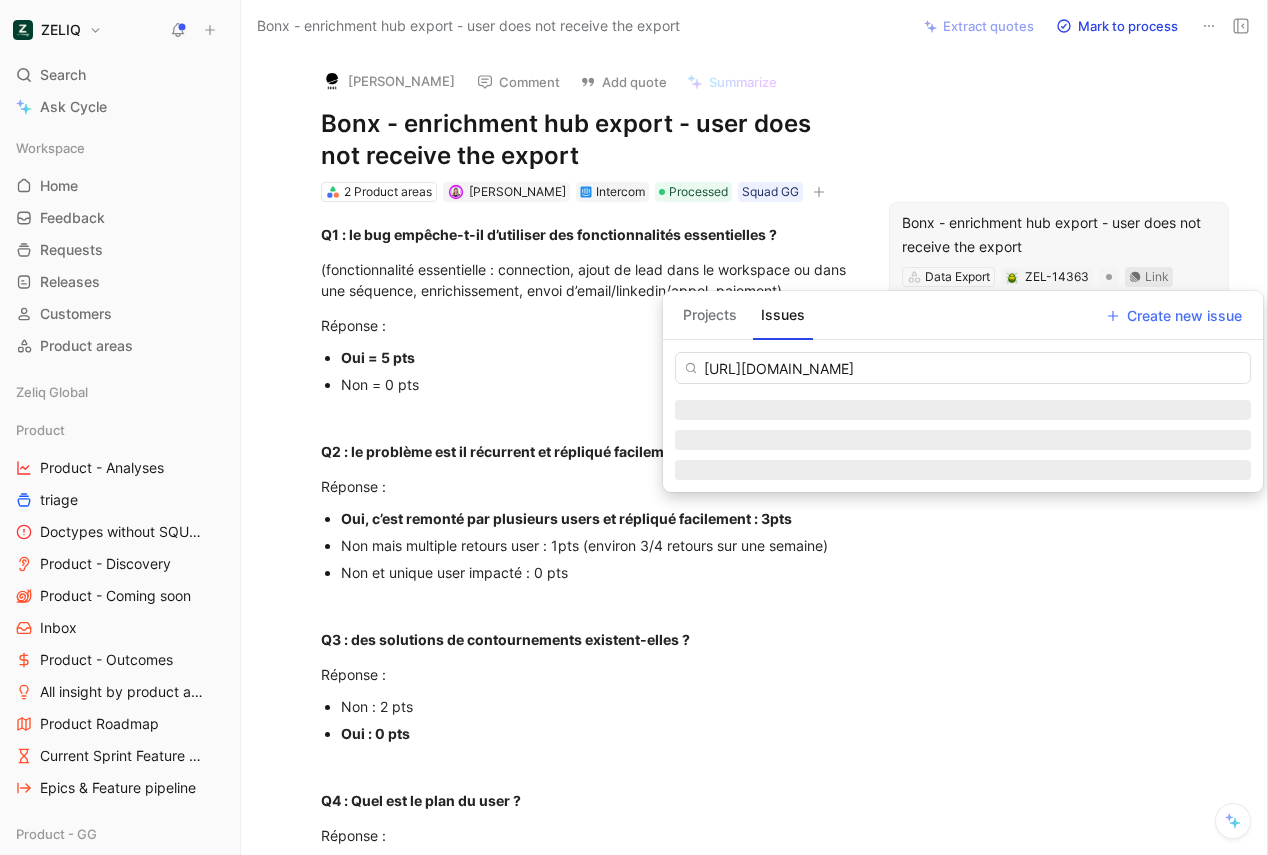 scroll, scrollTop: 0, scrollLeft: 34, axis: horizontal 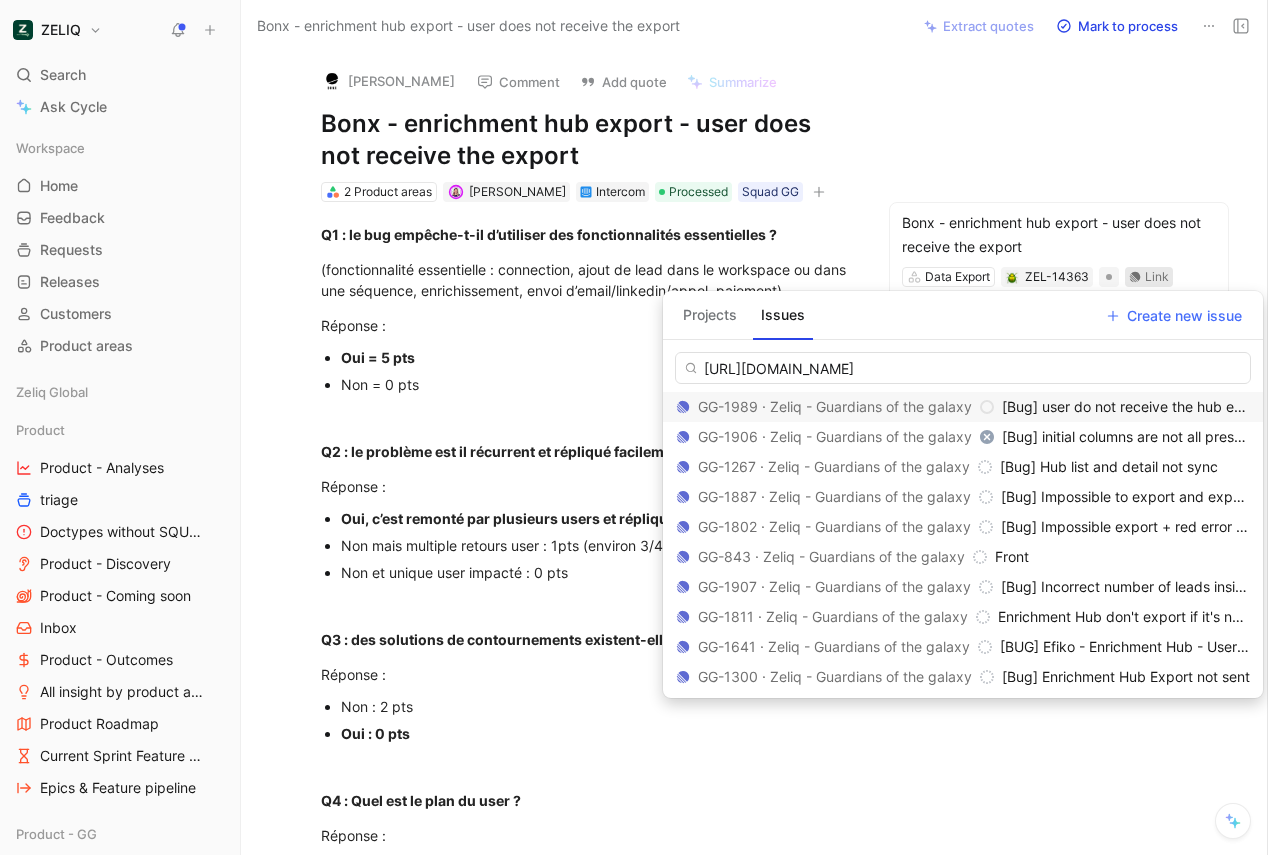type on "https://linear.app/getheroes/issue/GG-1989/bug-user-do-not-receive-the-hub-export" 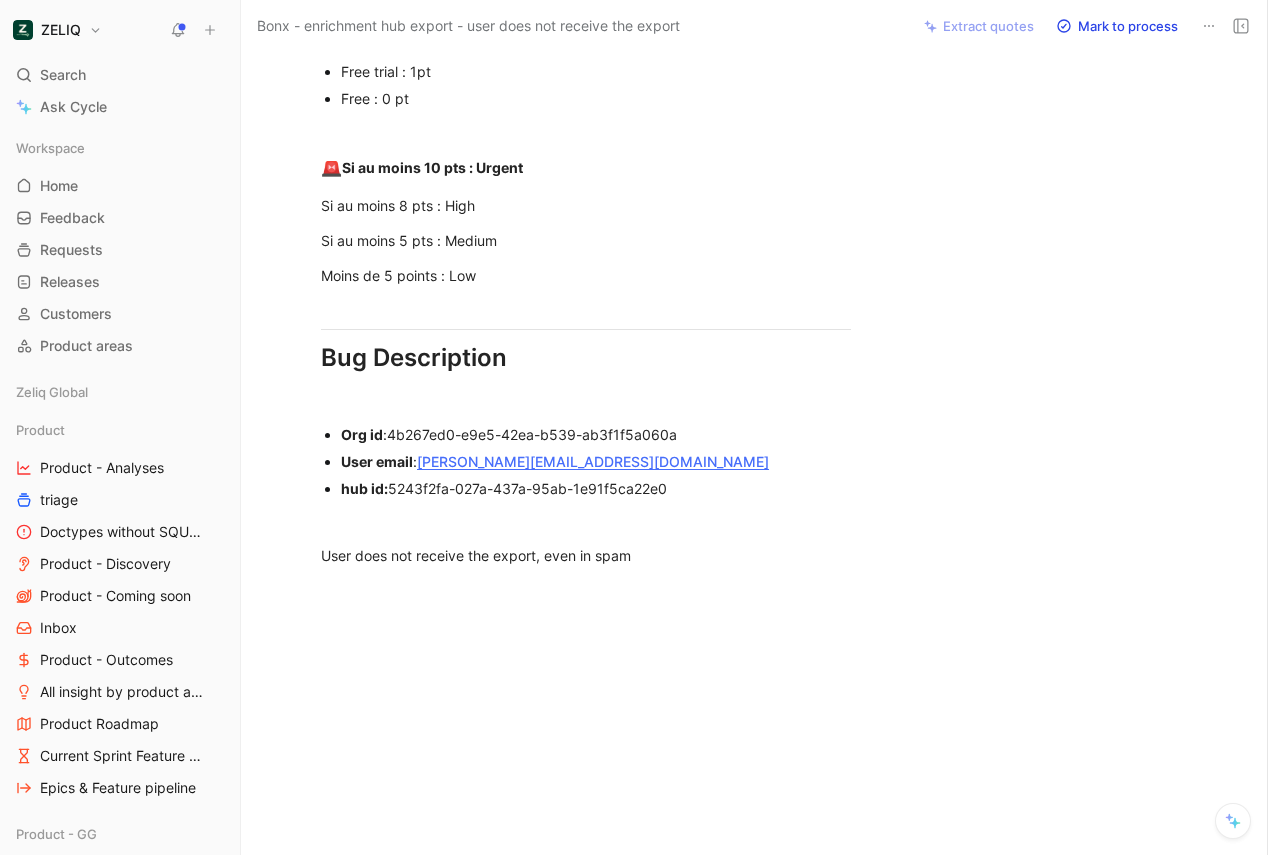 scroll, scrollTop: 874, scrollLeft: 0, axis: vertical 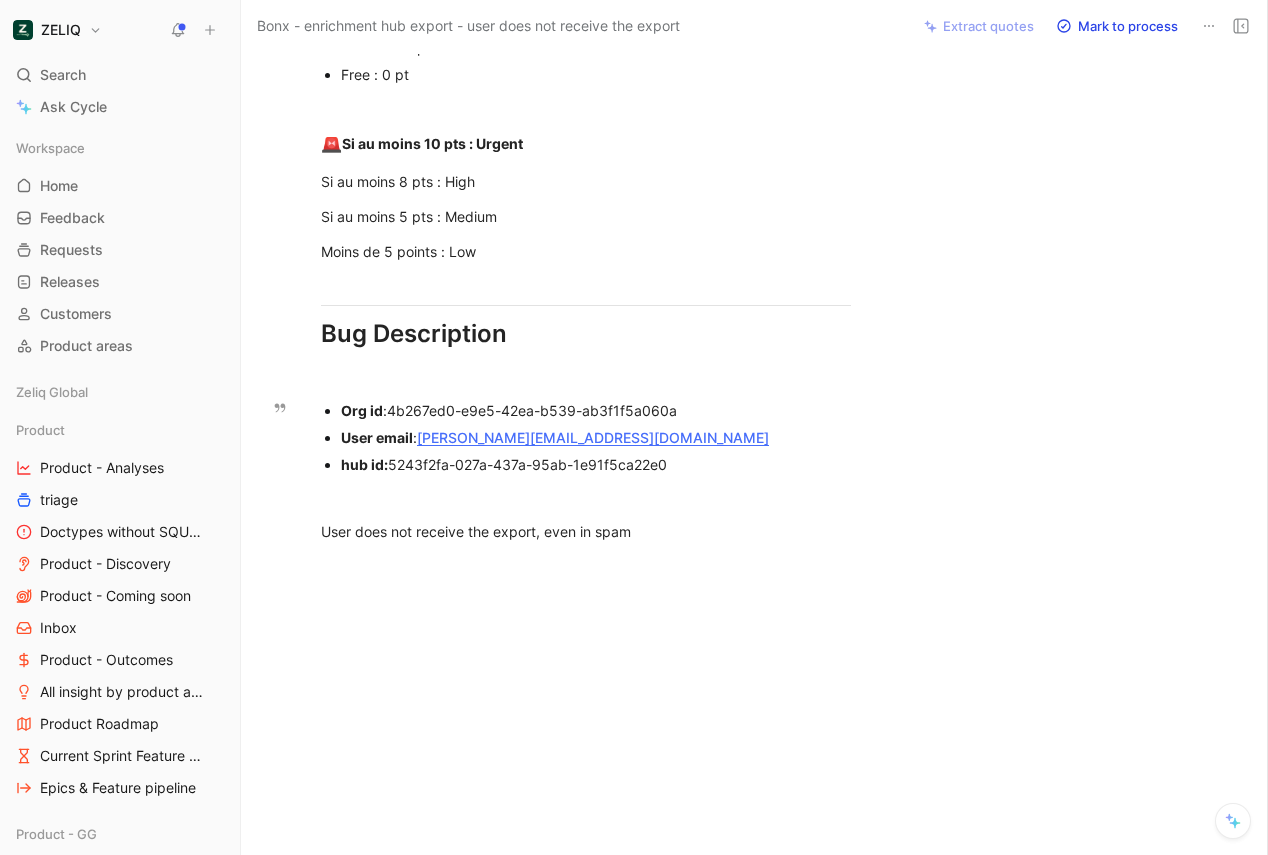drag, startPoint x: 674, startPoint y: 457, endPoint x: 392, endPoint y: 469, distance: 282.25522 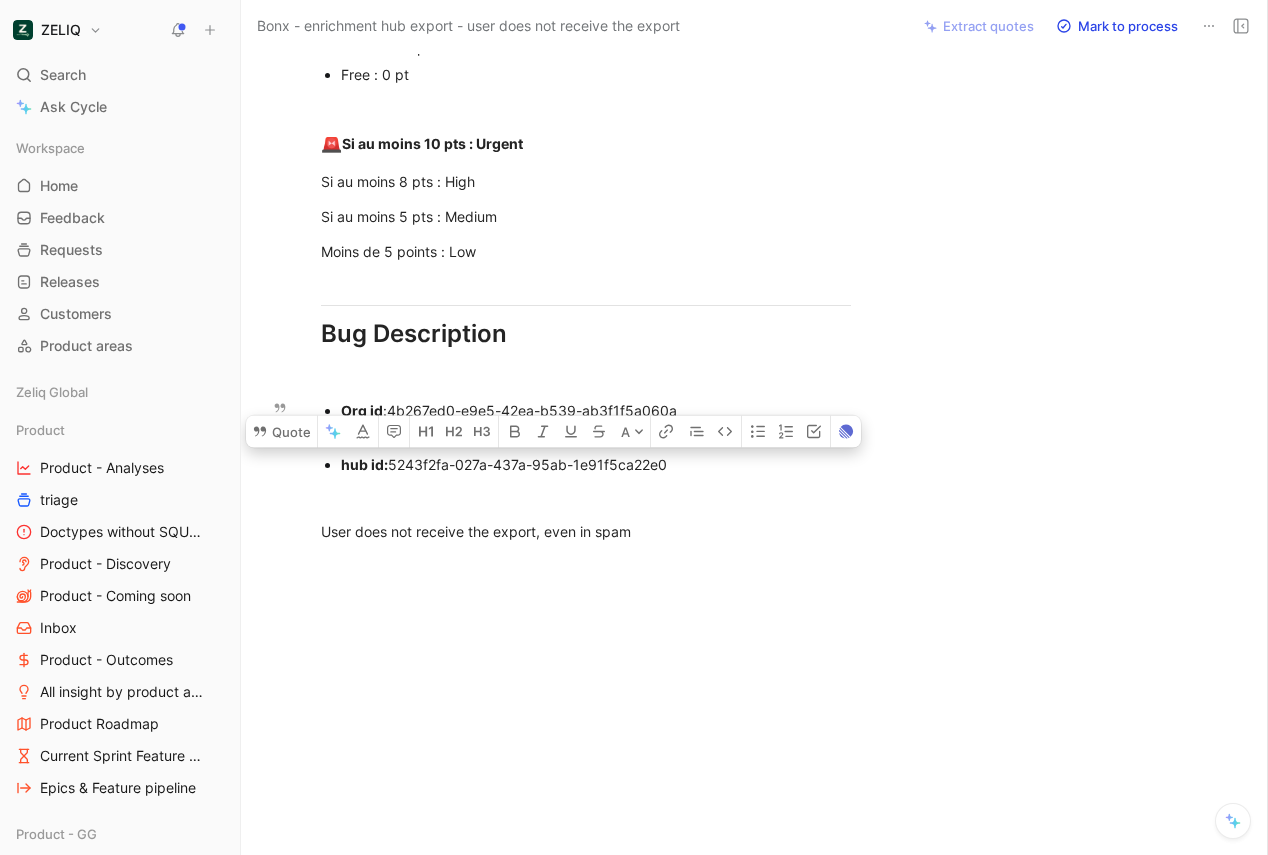 copy on "5243f2fa-027a-437a-95ab-1e91f5ca22e0" 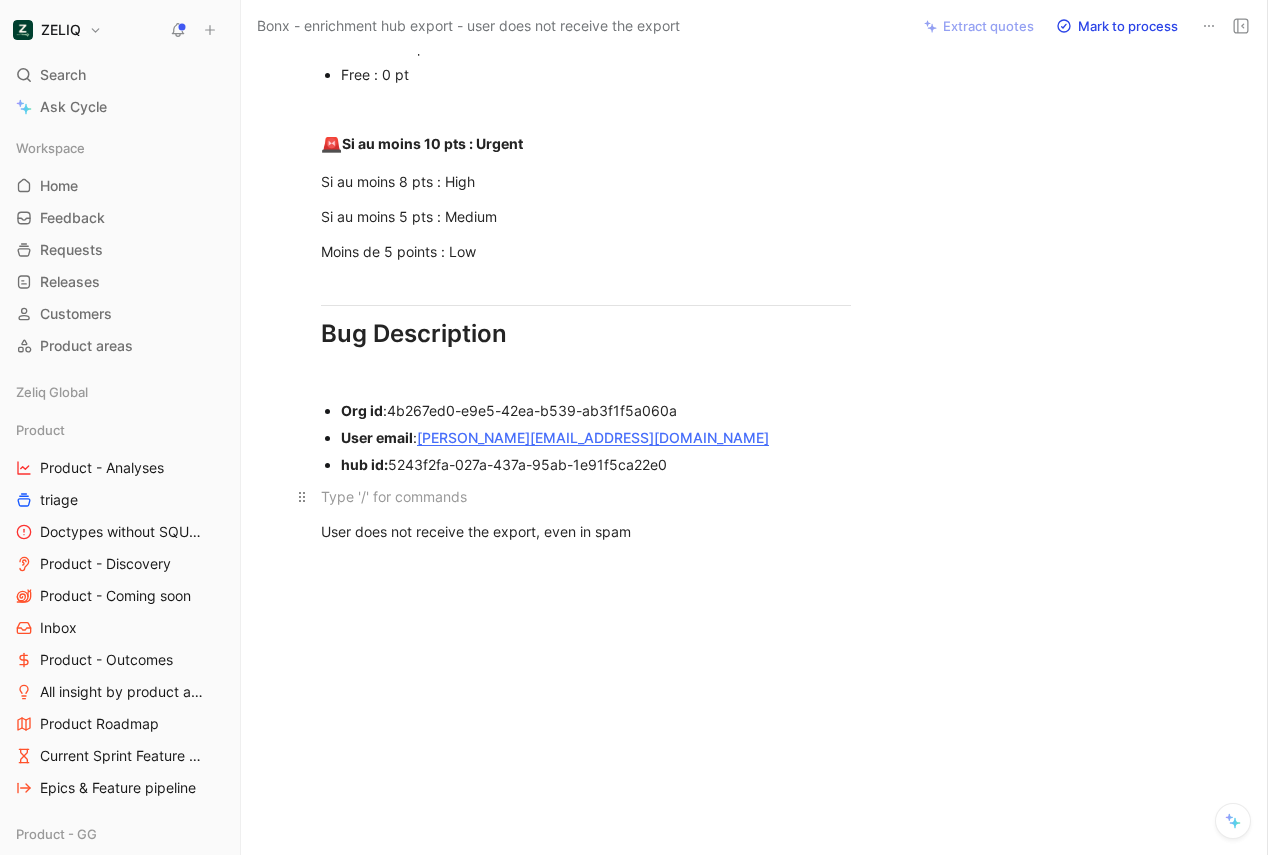 click at bounding box center [586, 496] 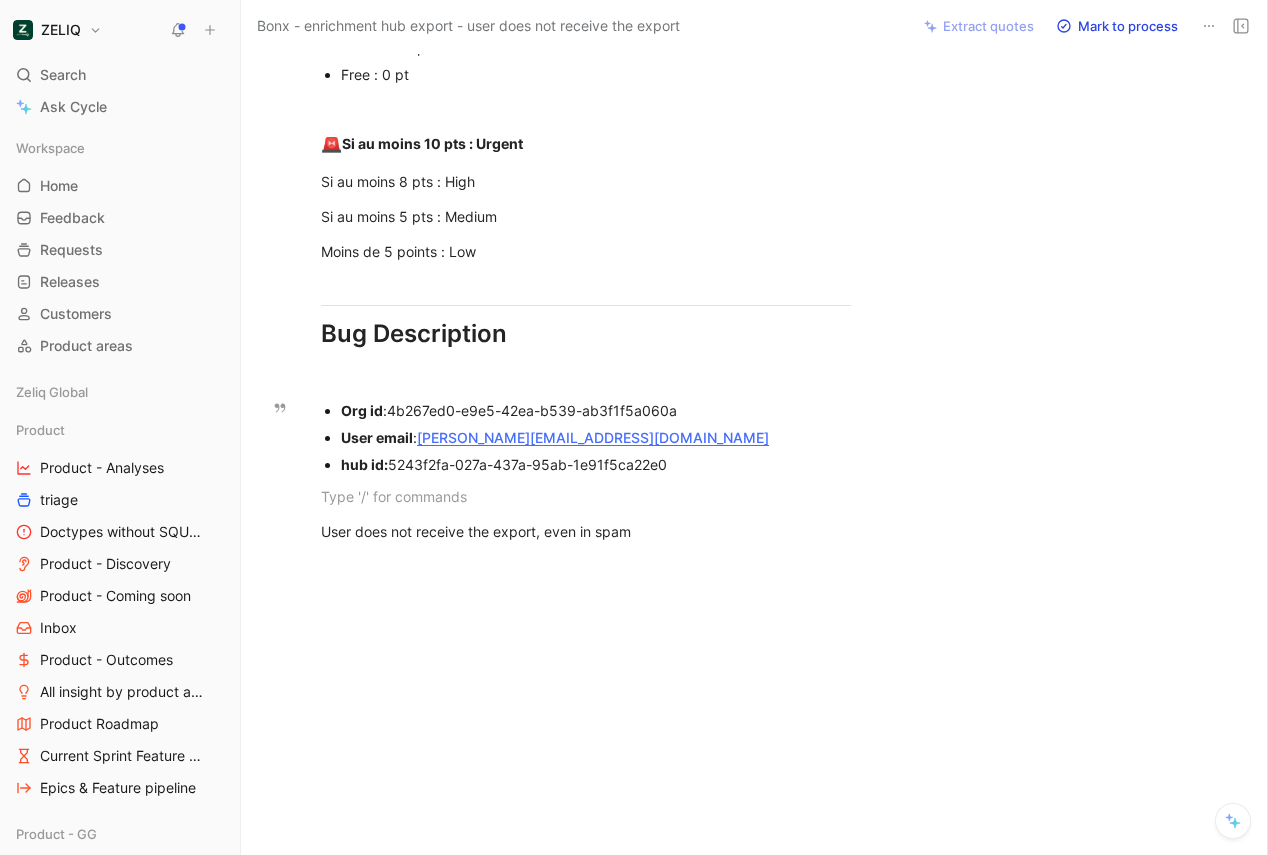click 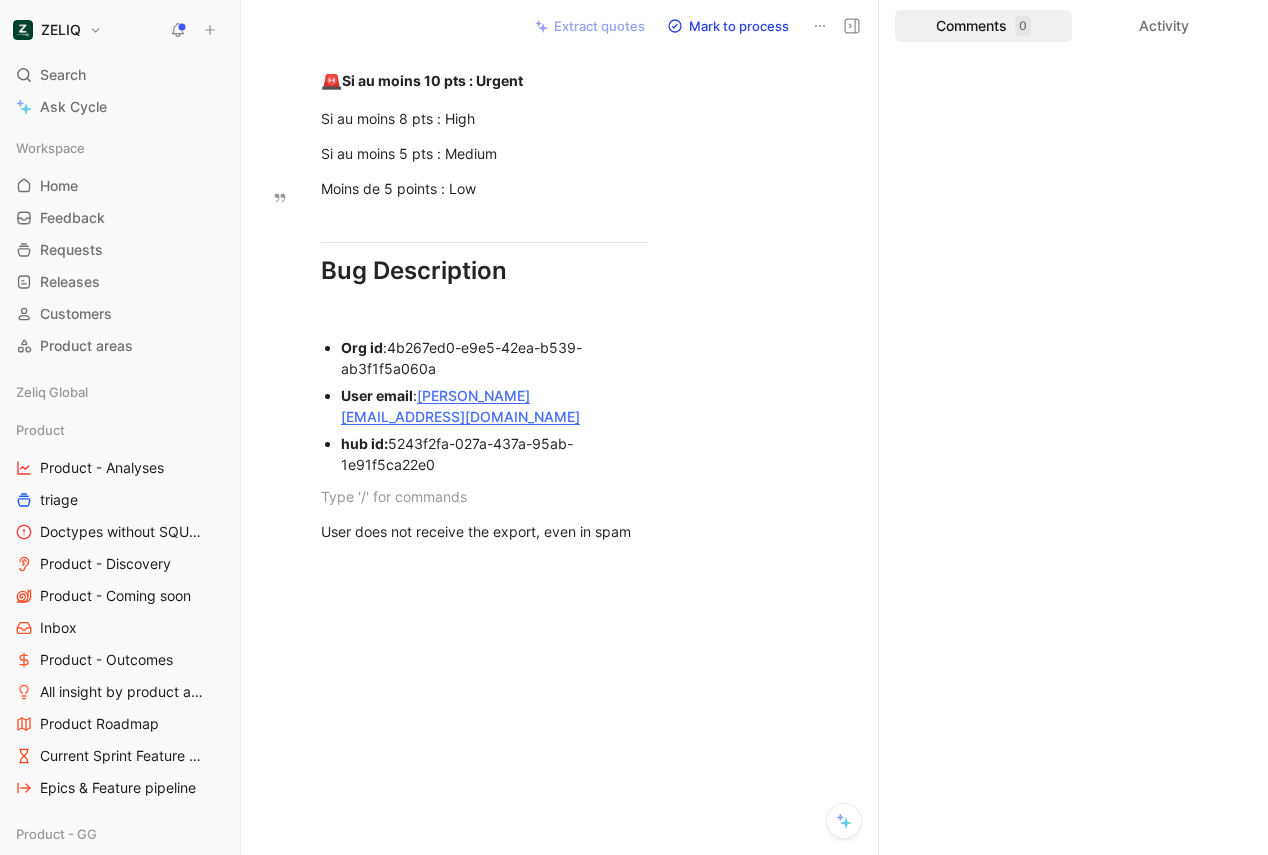scroll, scrollTop: 1014, scrollLeft: 0, axis: vertical 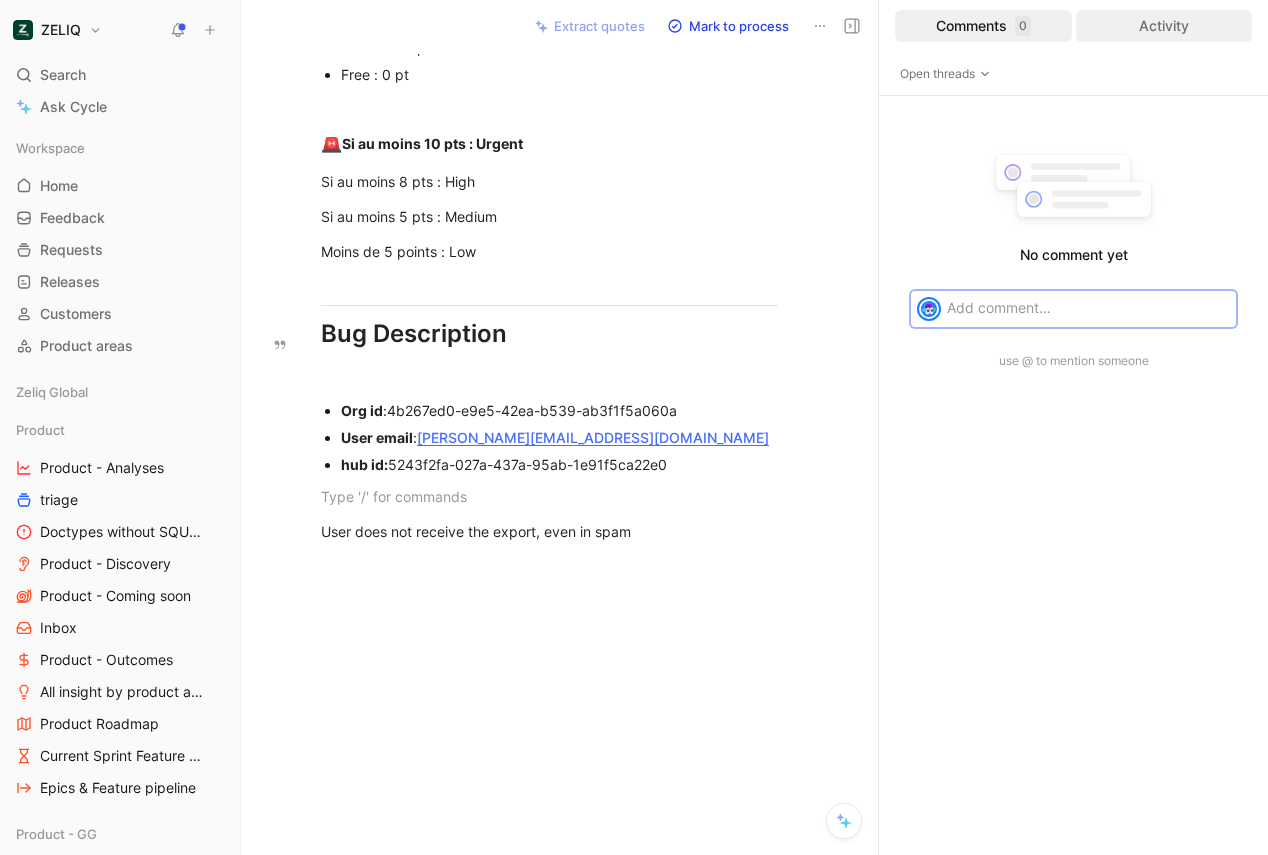 click on "Activity" at bounding box center [1164, 26] 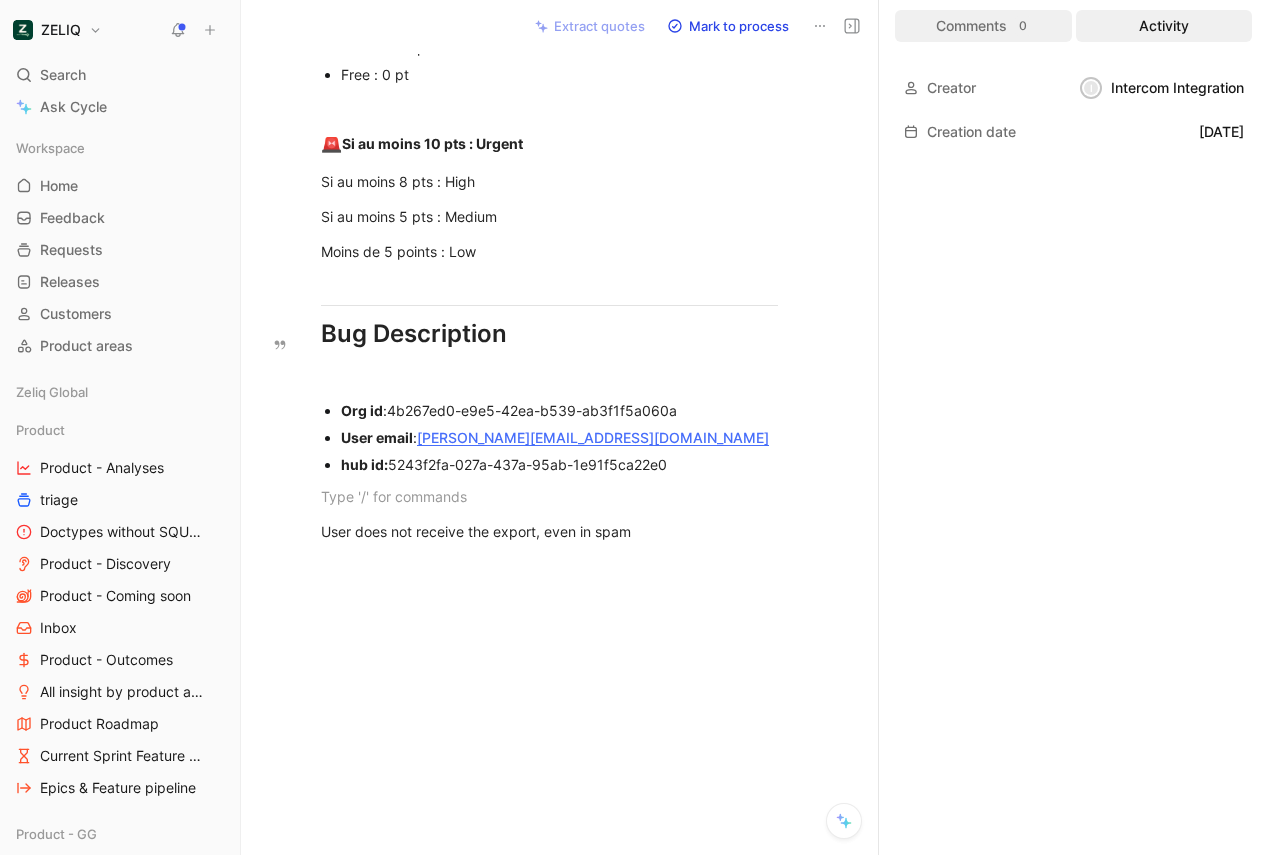 click on "Comments 0" at bounding box center (983, 26) 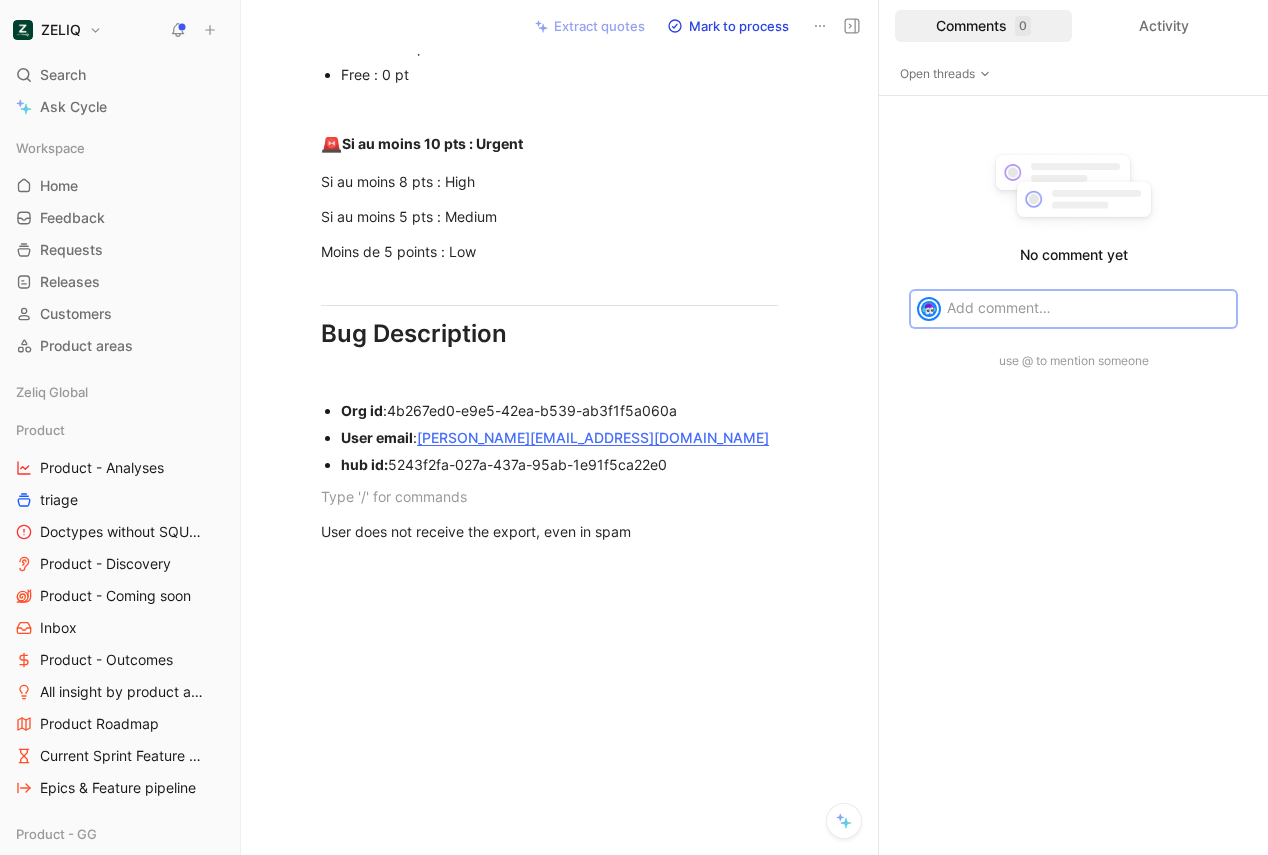 click at bounding box center [1088, 307] 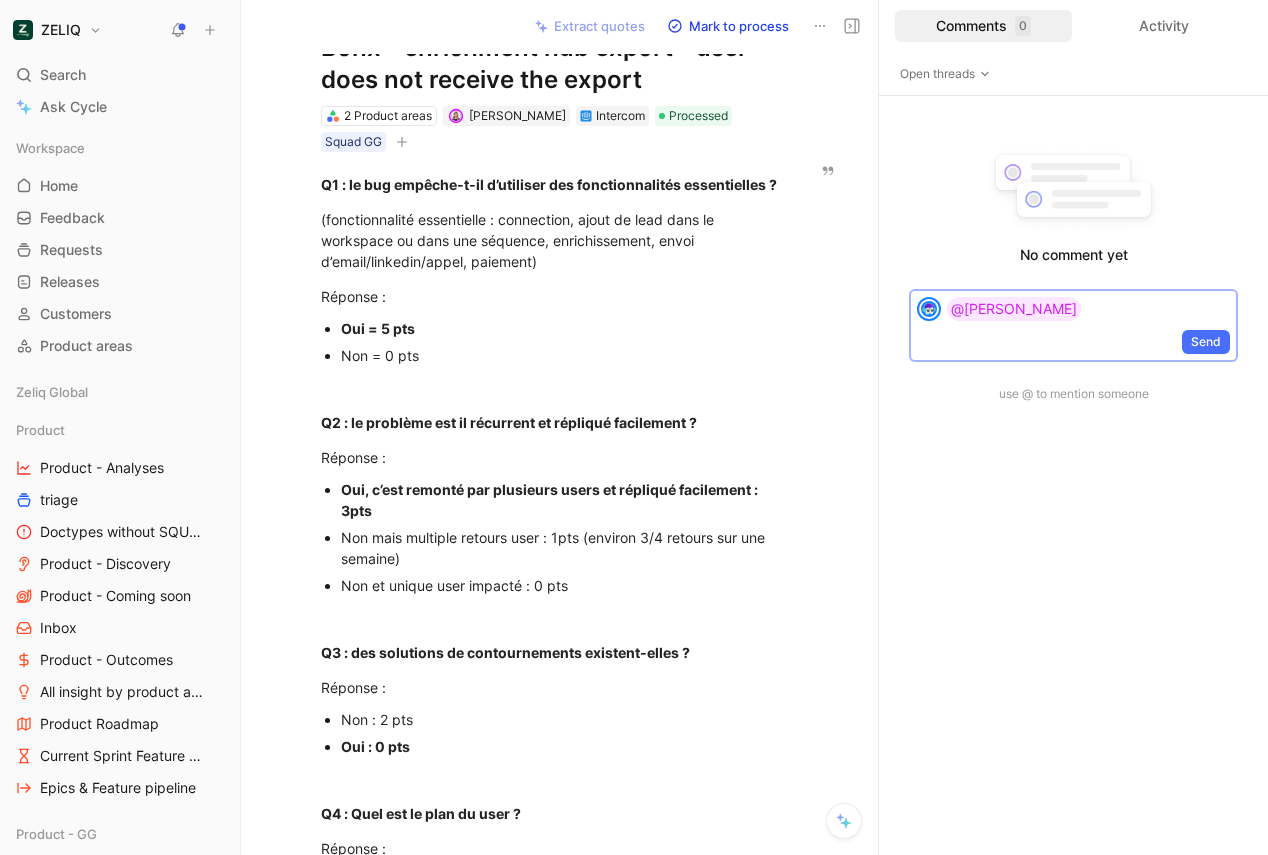 scroll, scrollTop: 0, scrollLeft: 0, axis: both 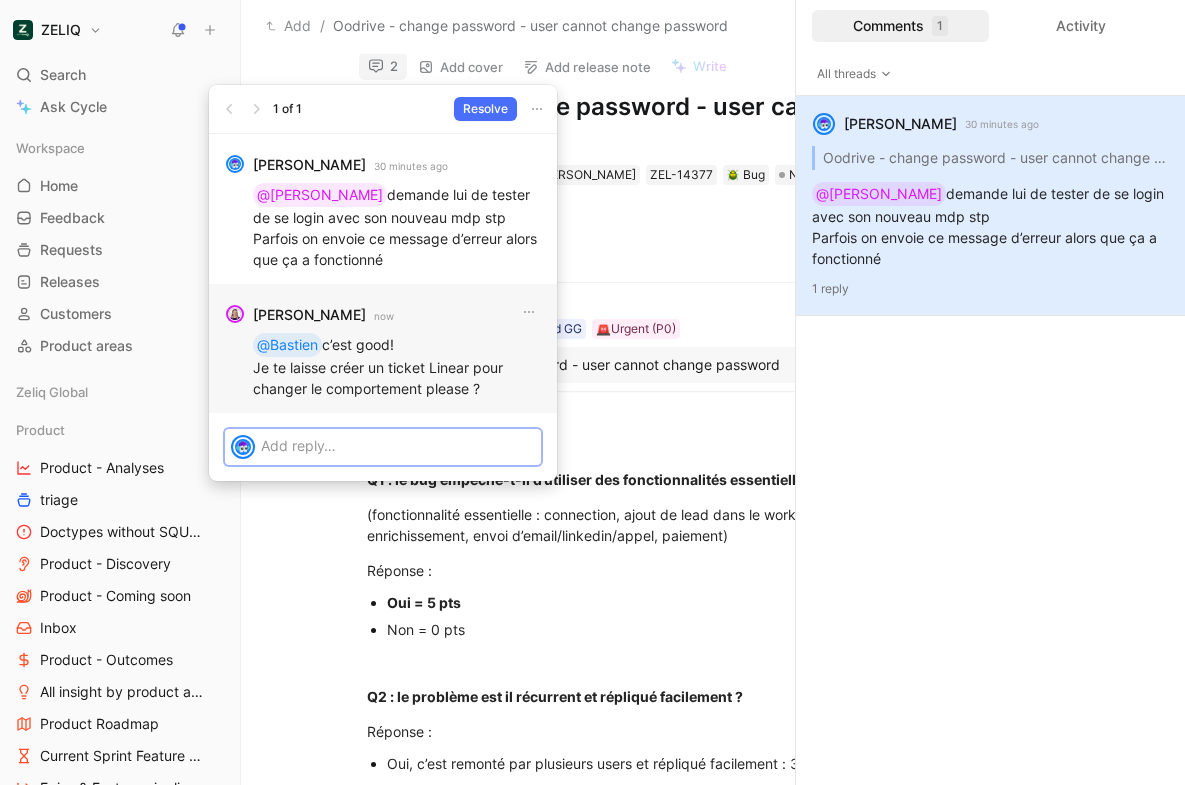 type 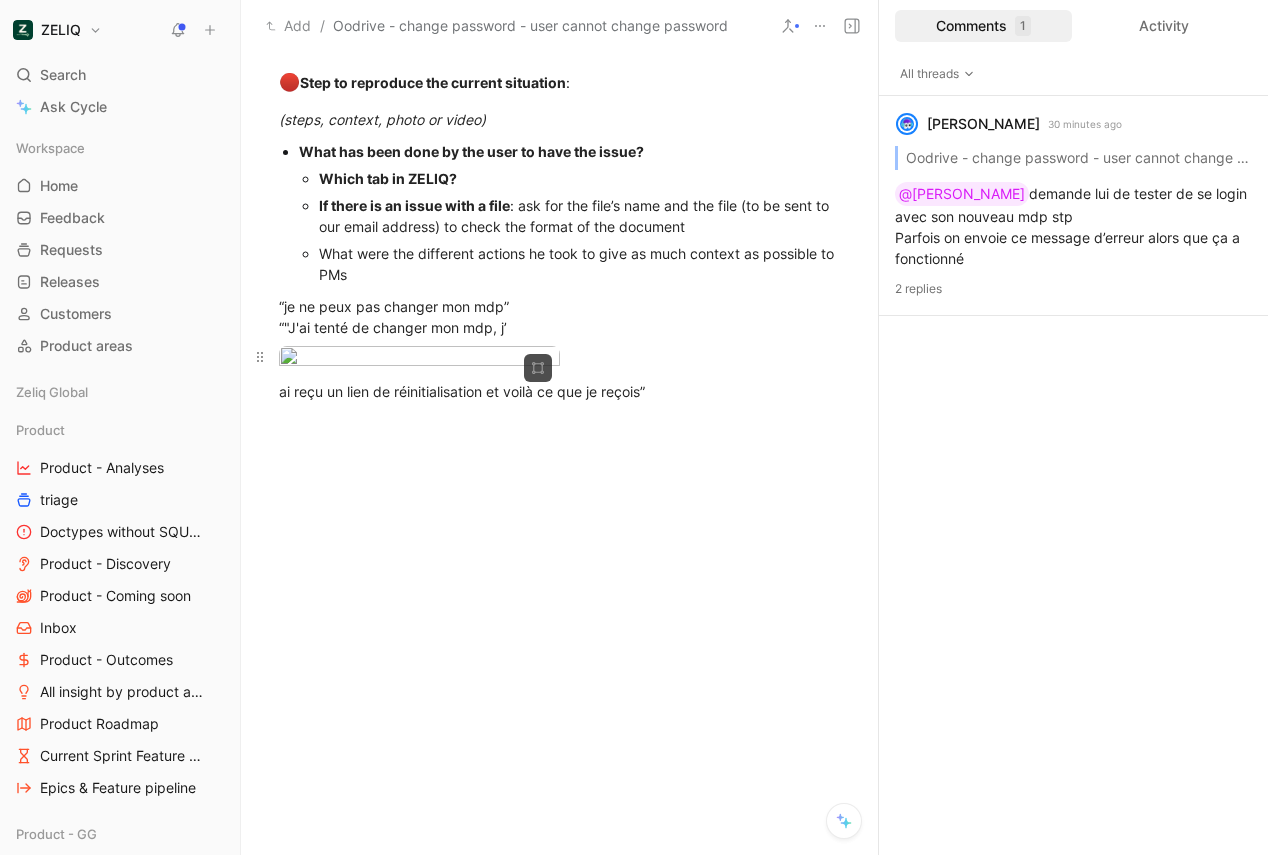 scroll, scrollTop: 1552, scrollLeft: 0, axis: vertical 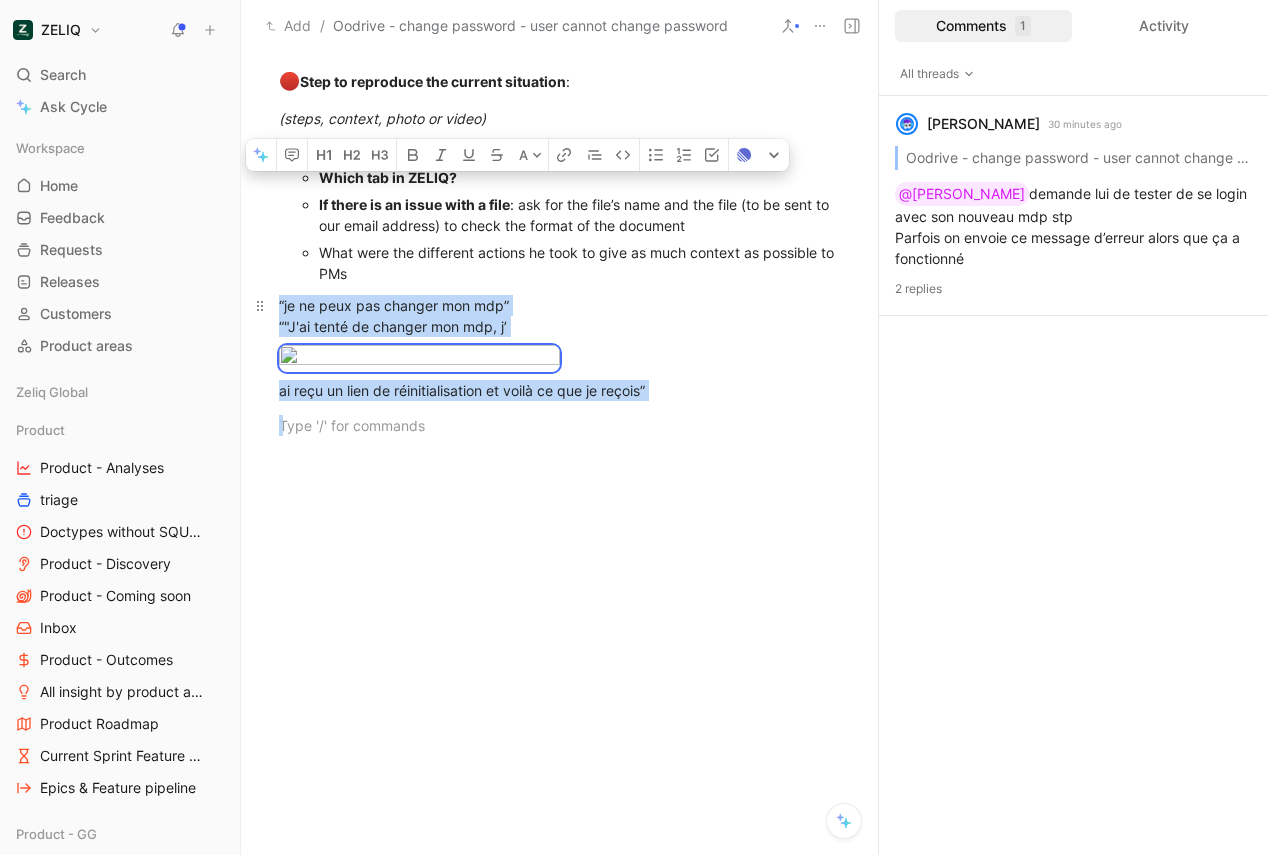 drag, startPoint x: 692, startPoint y: 529, endPoint x: 274, endPoint y: 304, distance: 474.70938 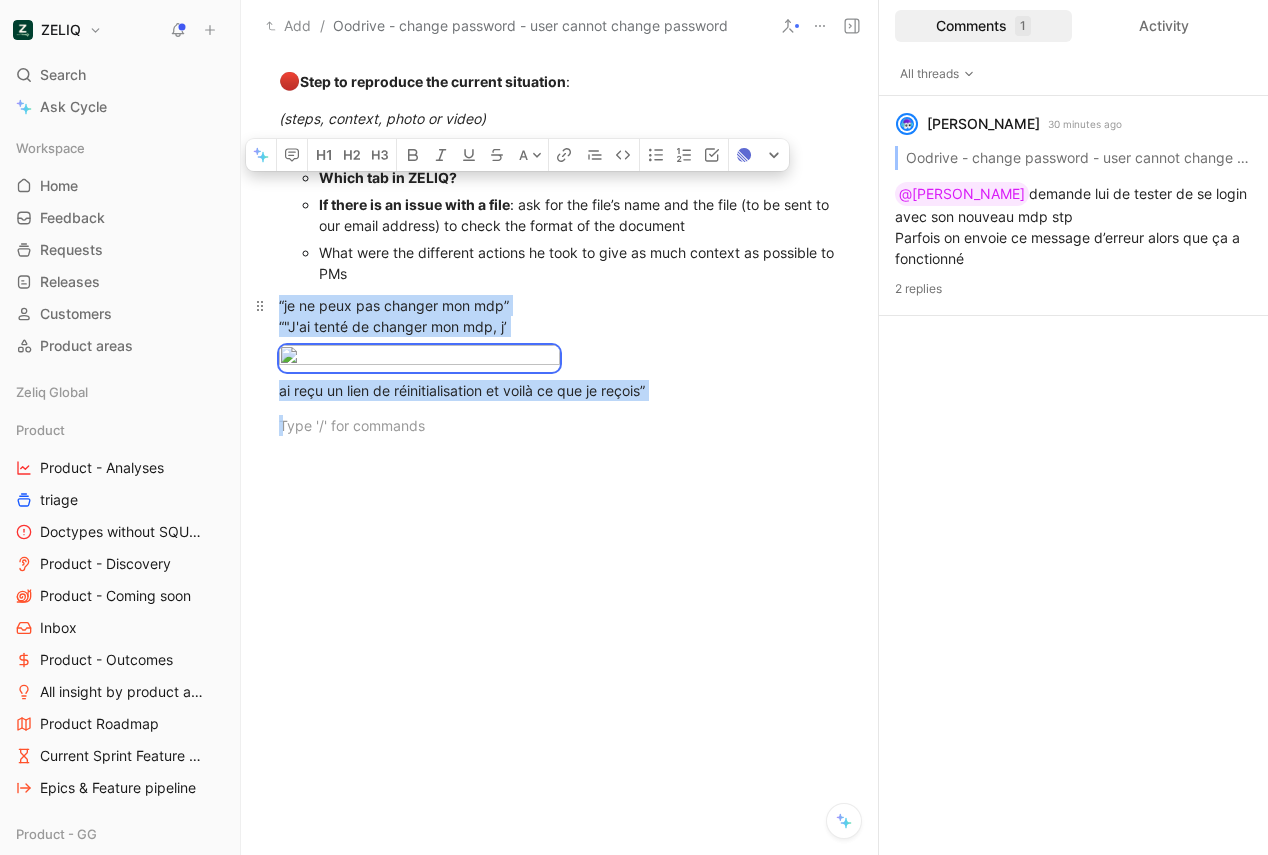 click on "Q1 : le bug empêche-t-il d’utiliser des fonctionnalités essentielles ? (fonctionnalité essentielle : connection, ajout de lead dans le workspace ou dans une séquence, enrichissement, envoi d’email/linkedin/appel, paiement) Réponse : Oui = 5 pts Non = 0 pts Q2 : le problème est il récurrent et répliqué facilement ? Réponse : Oui, c’est remonté par plusieurs users et répliqué facilement : 3pts Non mais multiple retours user : 1pts (environ 3/4 retours sur une semaine) Non et unique user impacté : 0 pts Q3 : des solutions de contournements existent-elles ? Réponse : Non : 2 pts Oui : 0 pts Q4 : Quel est le plan du user ? Réponse : Custom / Advanced : 3 pts Starter / Free avec plan crédit : 2pts Free trial : 1pt Free : 0 pt 🚨  Si au moins 10 pts : Urgent Si au moins 8 pts : High Si au moins 5 pts : Medium Moins de 5 points : Low Bug Description User id : a685952b-d8ae-4076-b72c-08ca0a1f2c68 Org id : ae22ffd7-bc74-4da0-b563-97db2a4e5093 User email :  [EMAIL_ADDRESS][DOMAIN_NAME] 🔴  :" at bounding box center (559, -317) 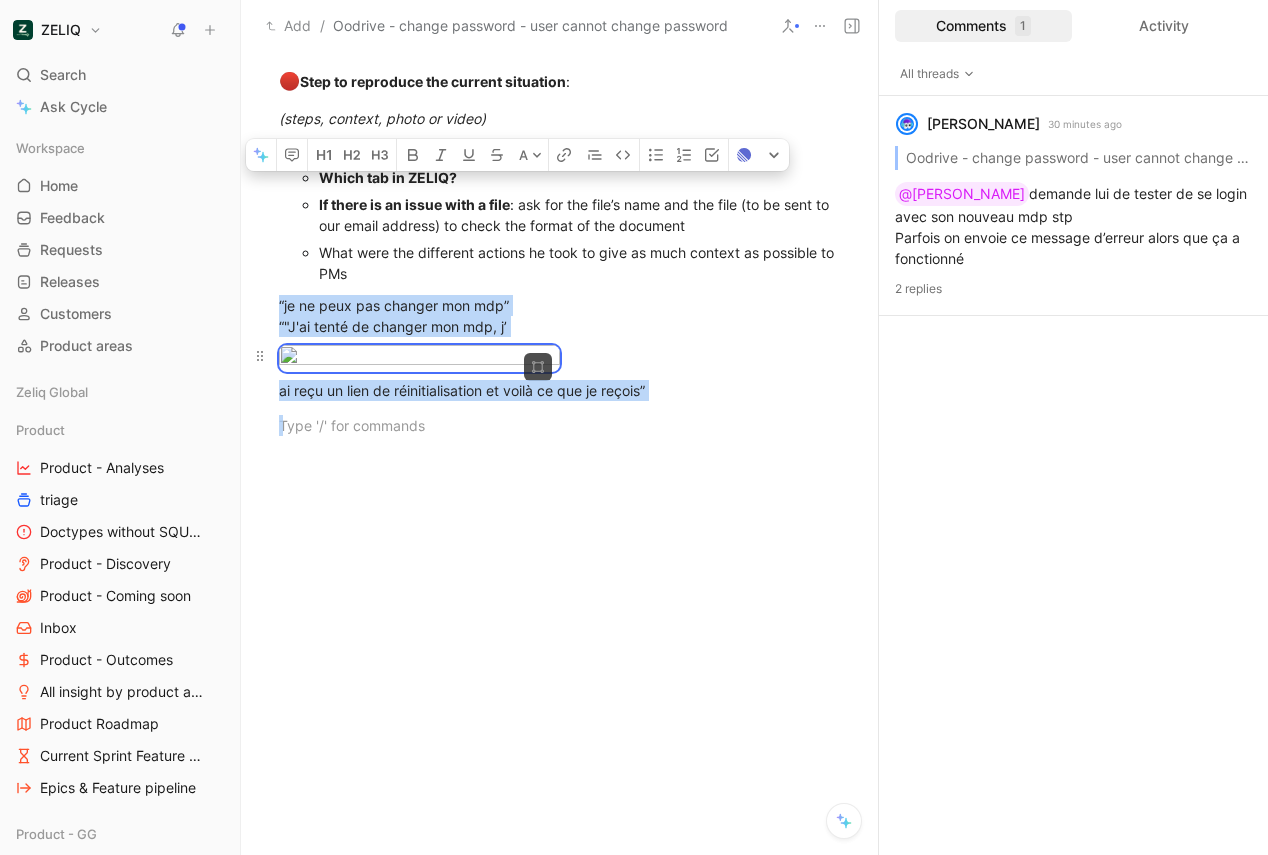 click on "ZELIQ Search ⌘ K Ask Cycle Workspace Home G then H Feedback G then F Requests G then R Releases G then L Customers Product areas Zeliq Global Product Product - Analyses triage Doctypes without SQUAD Product - Discovery Product - Coming soon Inbox Product - Outcomes All insight by product areas Product Roadmap Current Sprint Feature pipeline Epics & Feature pipeline Product - GG GG Bugs for Quick Wins days  GG - VoC GG- Feedback users GG - Discovery GG - Bugs GG - Problems GG - Outcomes GG - Macro roadmap GG - Feature request GG - Priorization GG - Feature factory GG - Epic & features listing Product - Marvel Product - DC Design Other Success Squad - GG Squad - DC Squad - Marvel
To pick up a draggable item, press the space bar.
While dragging, use the arrow keys to move the item.
Press space again to drop the item in its new position, or press escape to cancel.
Help center Invite member Add / Oodrive - change password - user cannot change password 3 Add cover Add release note Bug" at bounding box center [634, 427] 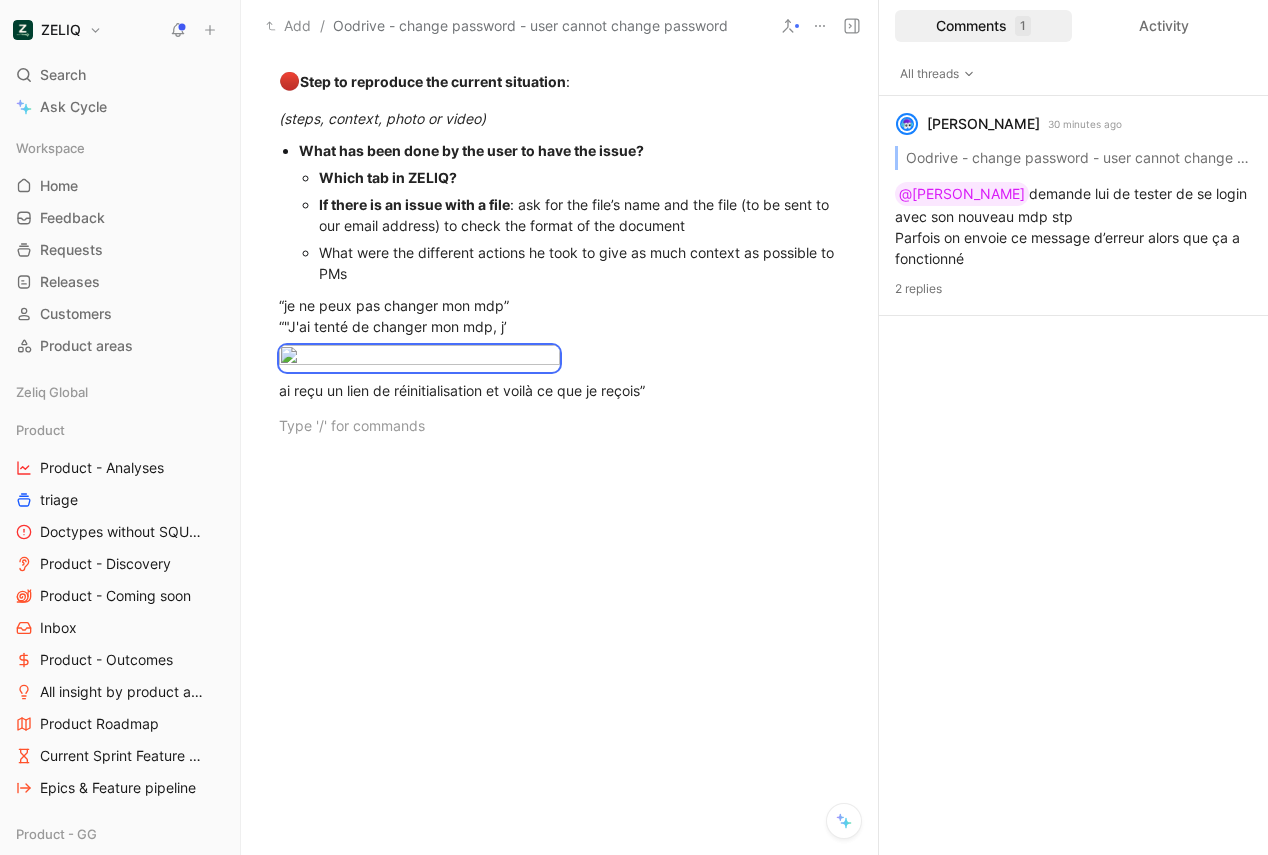 drag, startPoint x: 490, startPoint y: 409, endPoint x: 389, endPoint y: 852, distance: 454.3677 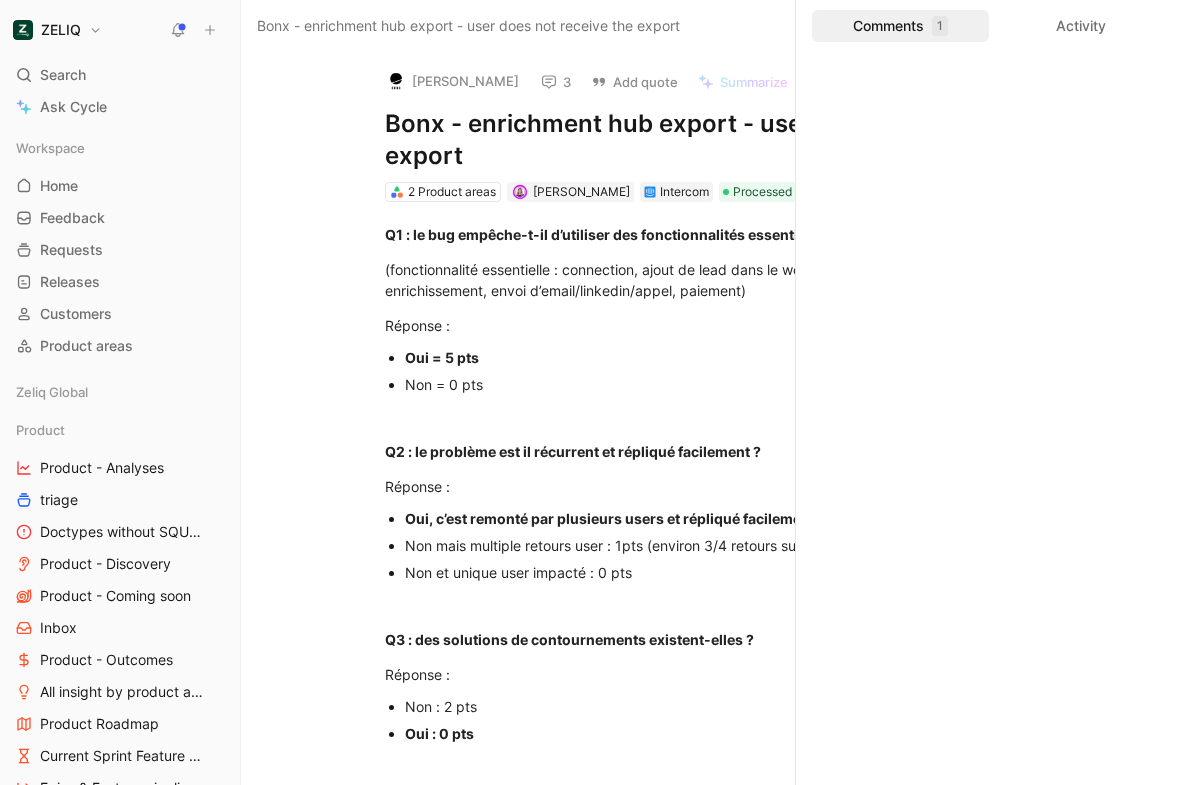 scroll, scrollTop: 0, scrollLeft: 0, axis: both 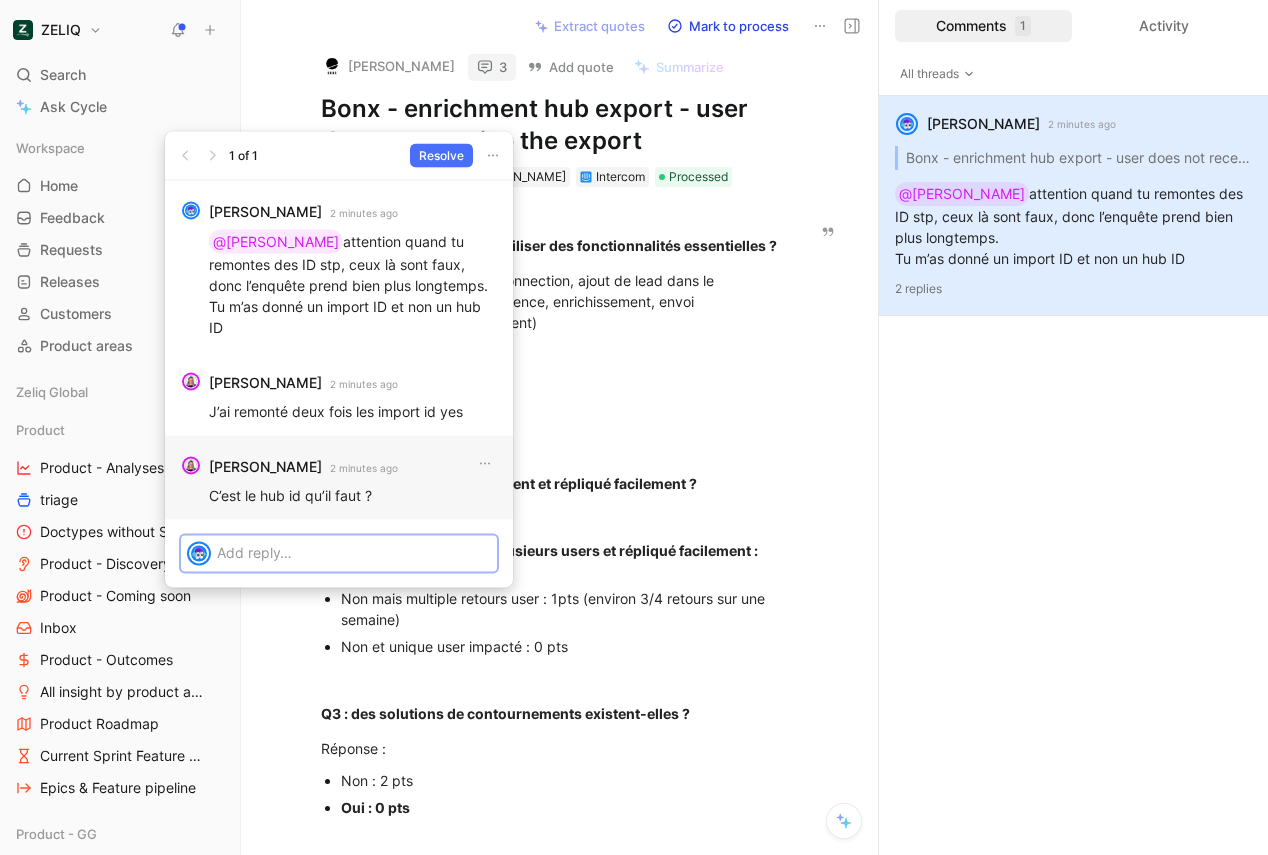 click at bounding box center (354, 552) 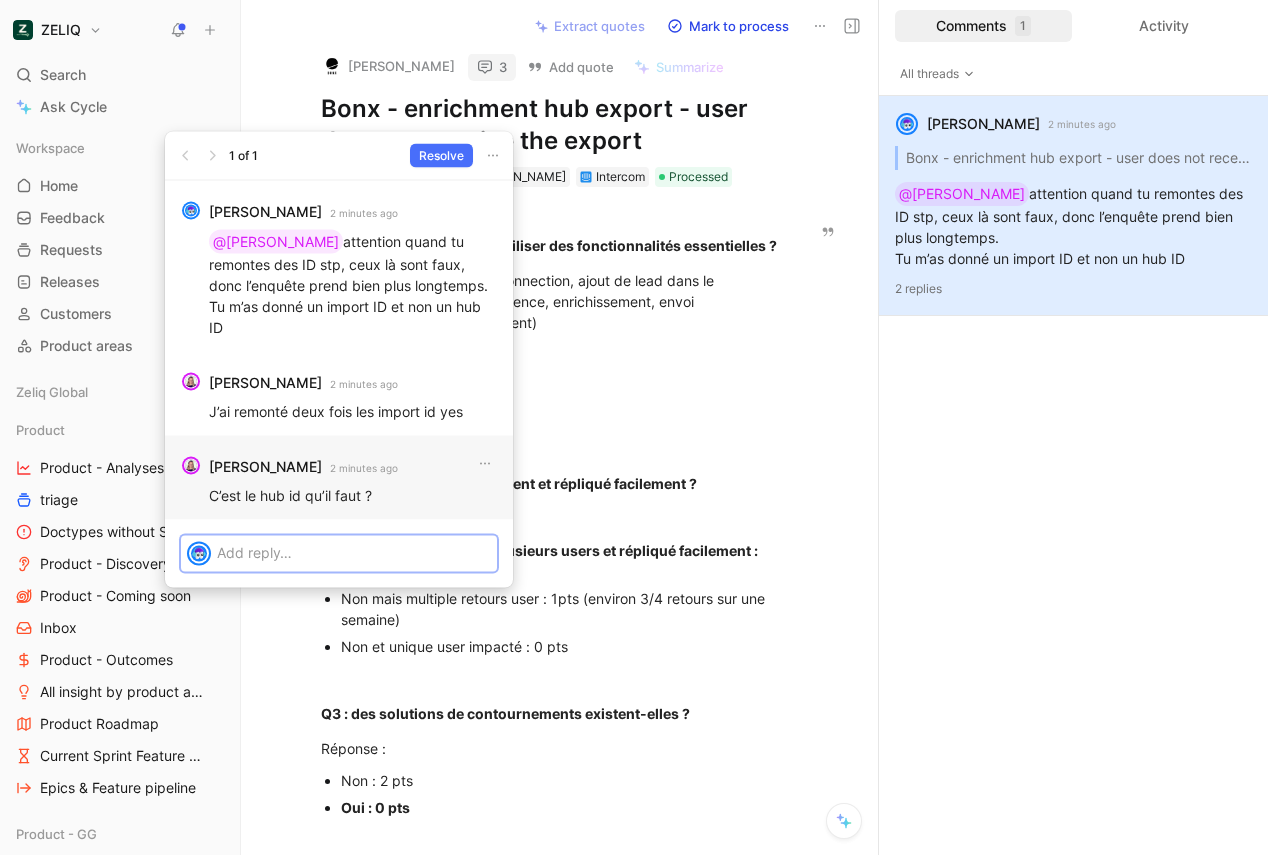 type 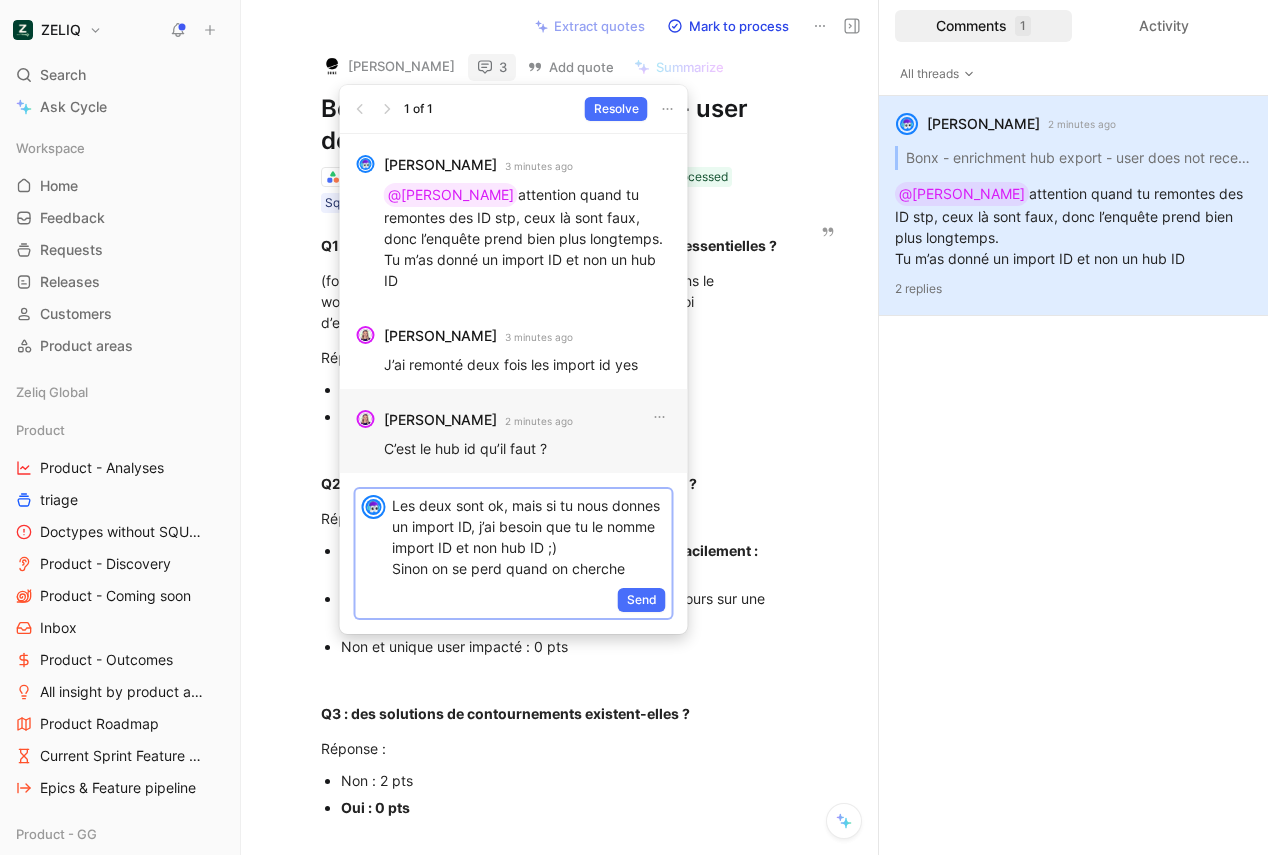 click on "ZELIQ Search ⌘ K Ask Cycle Workspace Home G then H Feedback G then F Requests G then R Releases G then L Customers Product areas Zeliq Global Product Product - Analyses triage Doctypes without SQUAD Product - Discovery Product - Coming soon Inbox Product - Outcomes All insight by product areas Product Roadmap Current Sprint Feature pipeline Epics & Feature pipeline Product - GG GG Bugs for Quick Wins days  GG - VoC GG- Feedback users GG - Discovery GG - Bugs GG - Problems GG - Outcomes GG - Macro roadmap GG - Feature request GG - Priorization GG - Feature factory GG - Epic & features listing Product - Marvel Product - DC Design Other Success Squad - GG Squad - DC Squad - Marvel
To pick up a draggable item, press the space bar.
While dragging, use the arrow keys to move the item.
Press space again to drop the item in its new position, or press escape to cancel.
Help center Invite member Bonx - enrichment hub export - user does not receive the export Extract quotes Mark to process" at bounding box center (634, 427) 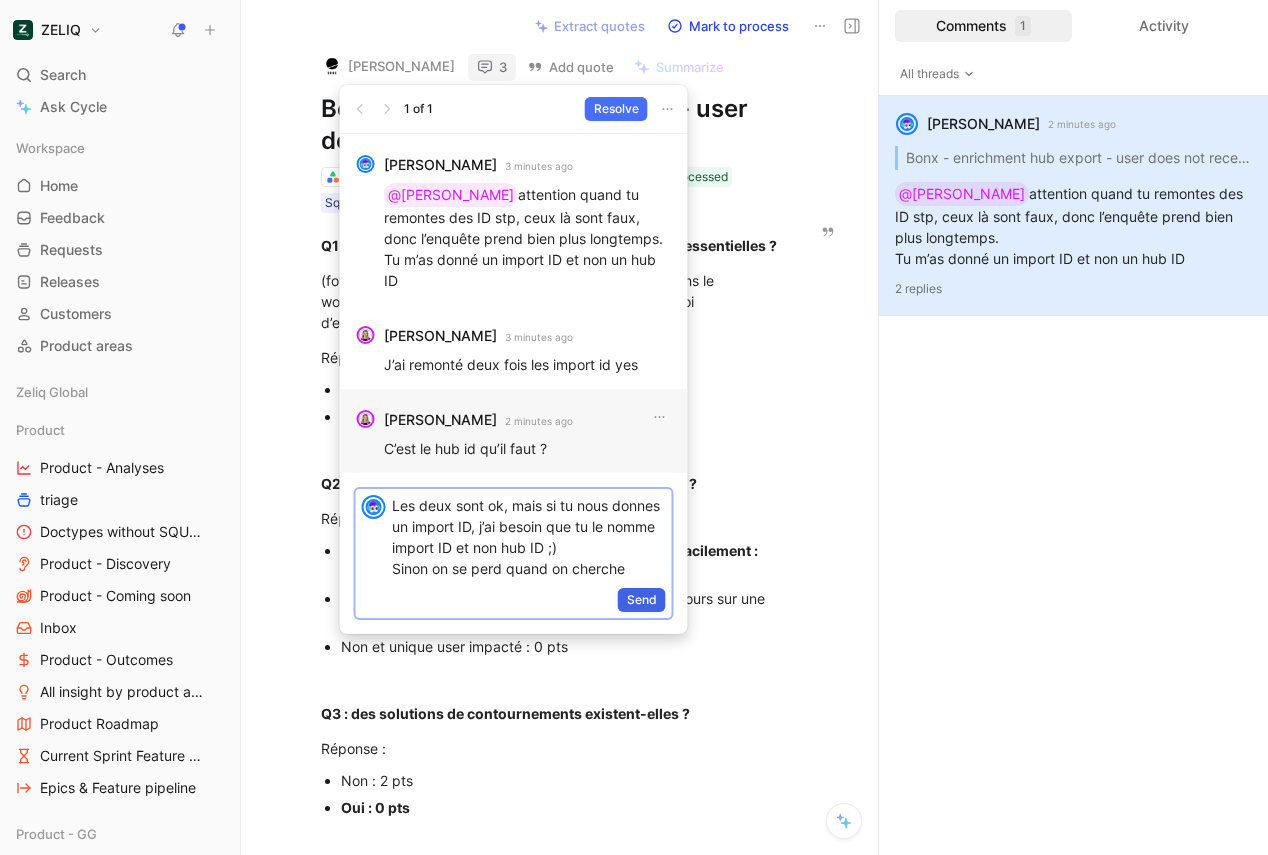 click on "Send" at bounding box center (642, 600) 